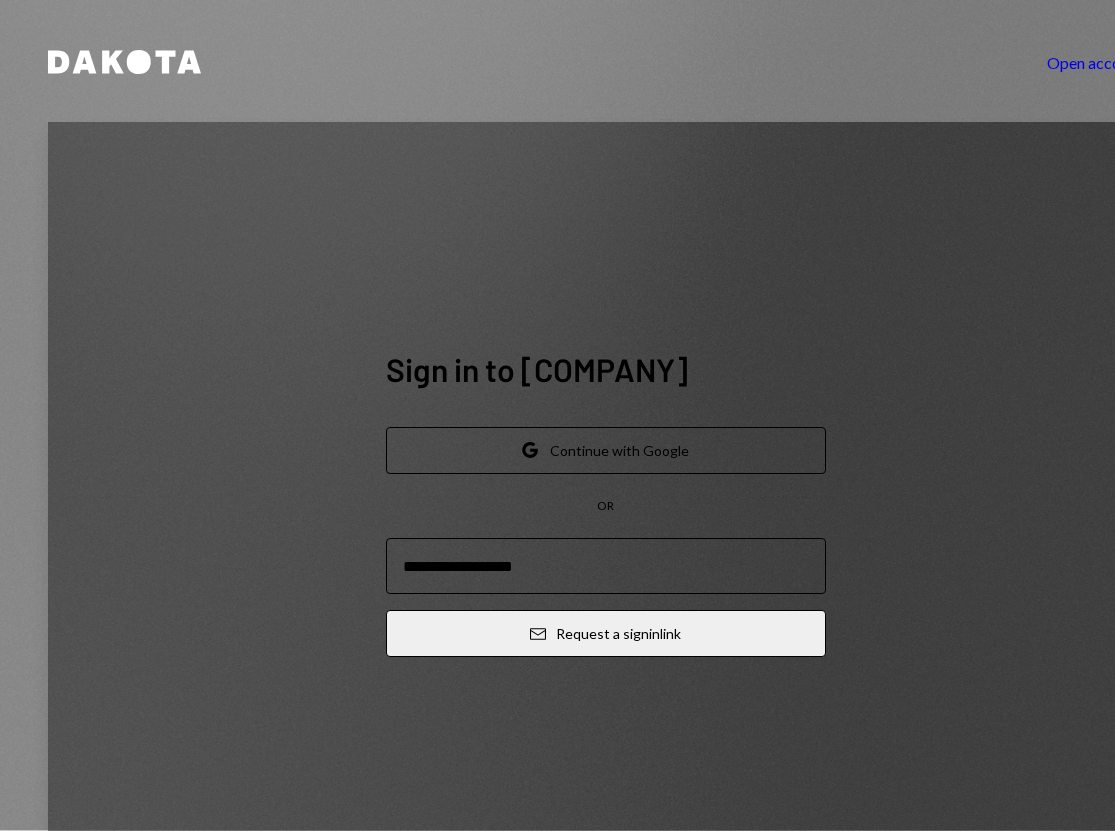 scroll, scrollTop: 0, scrollLeft: 0, axis: both 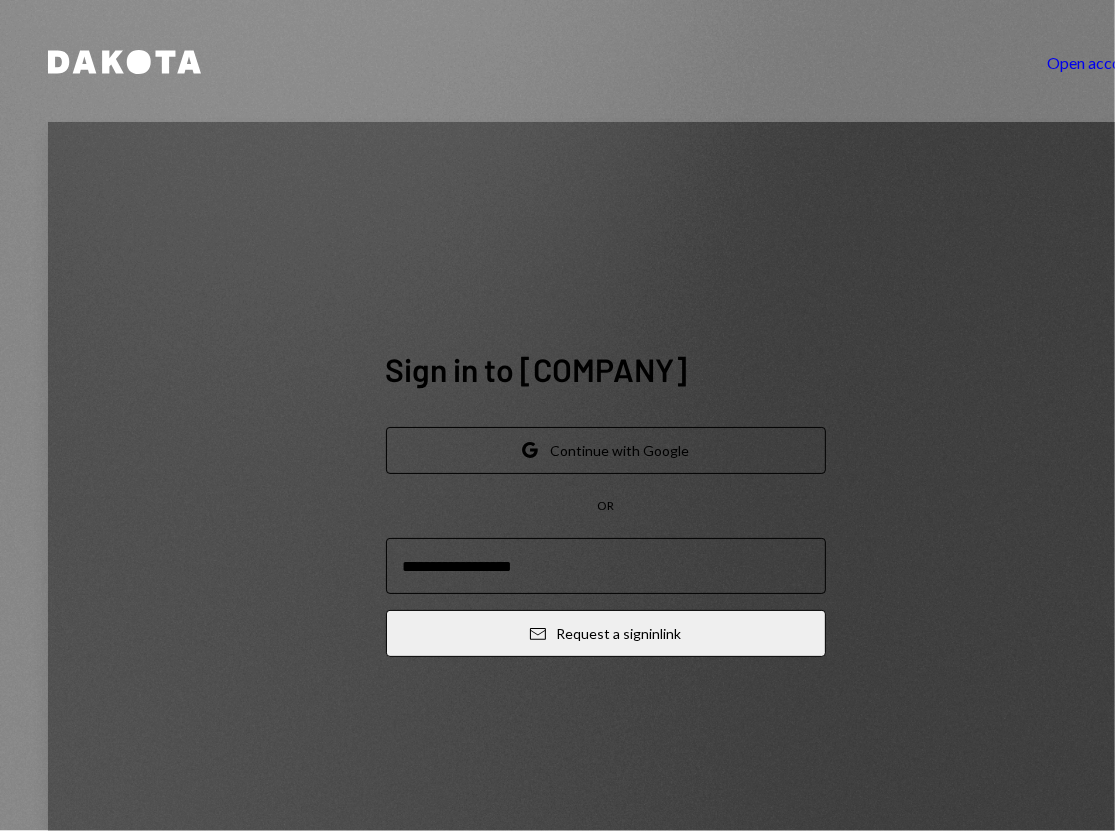 click at bounding box center [606, 566] 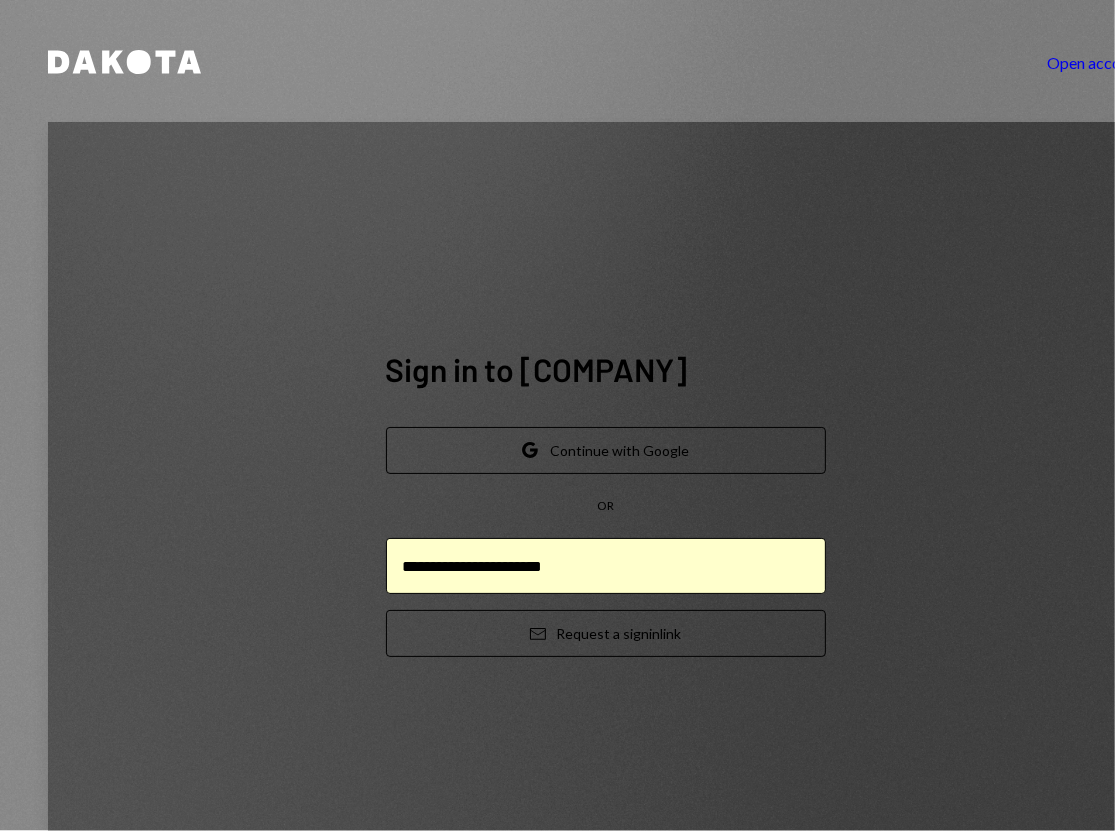 click on "Email Request a sign  in  link" at bounding box center [606, 633] 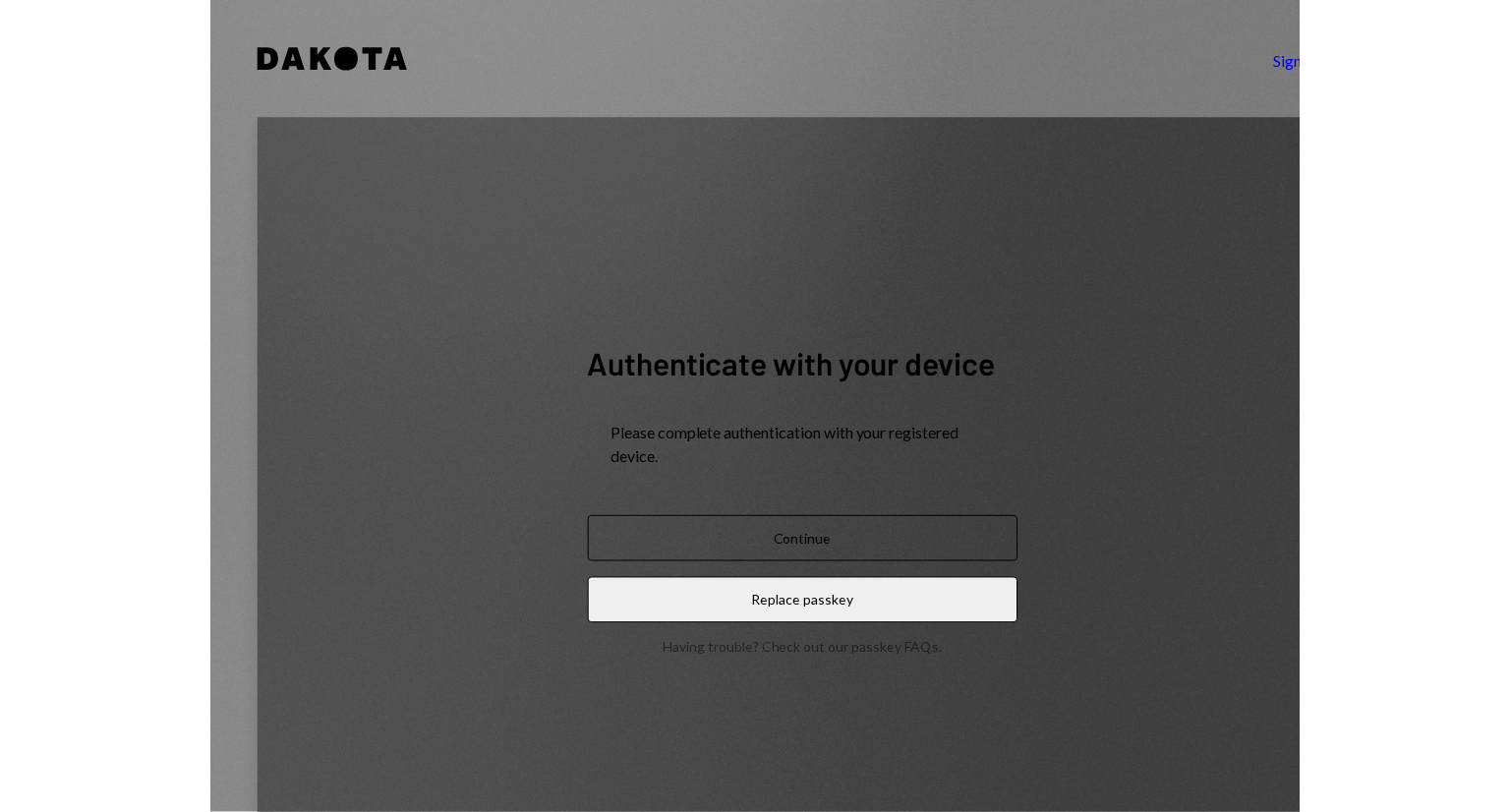 scroll, scrollTop: 0, scrollLeft: 0, axis: both 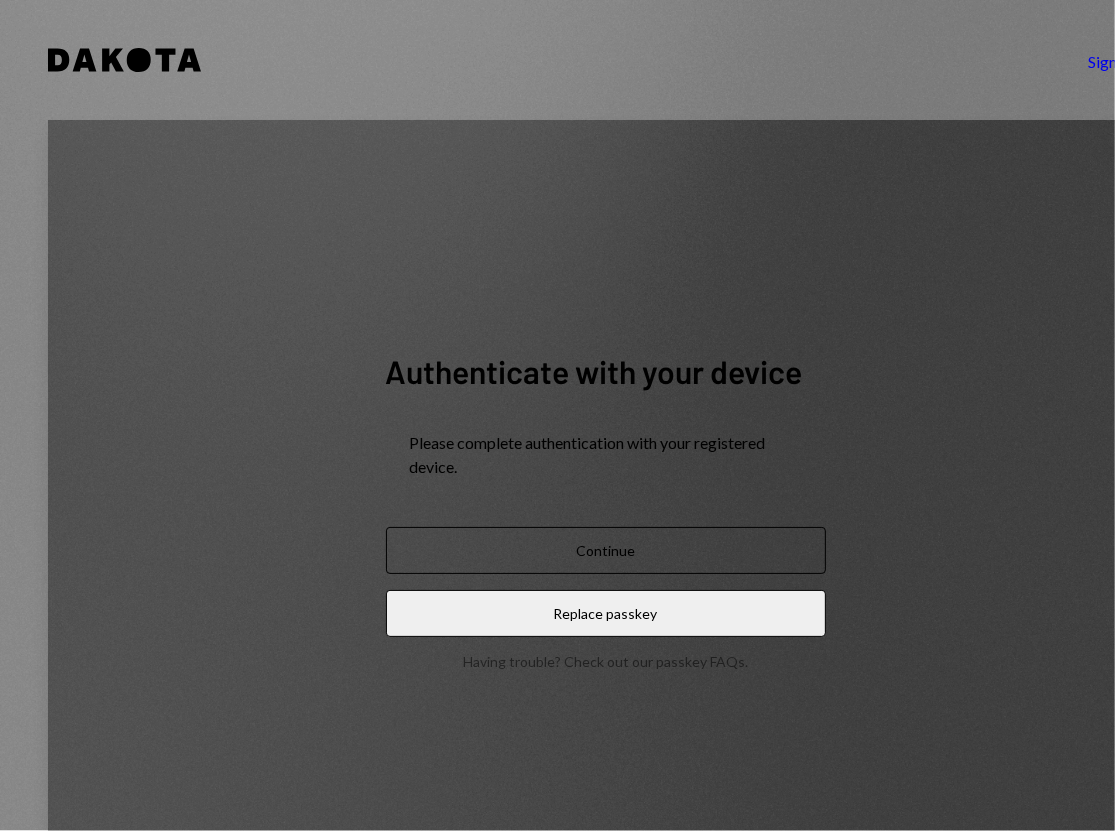 click on "Continue" at bounding box center [606, 550] 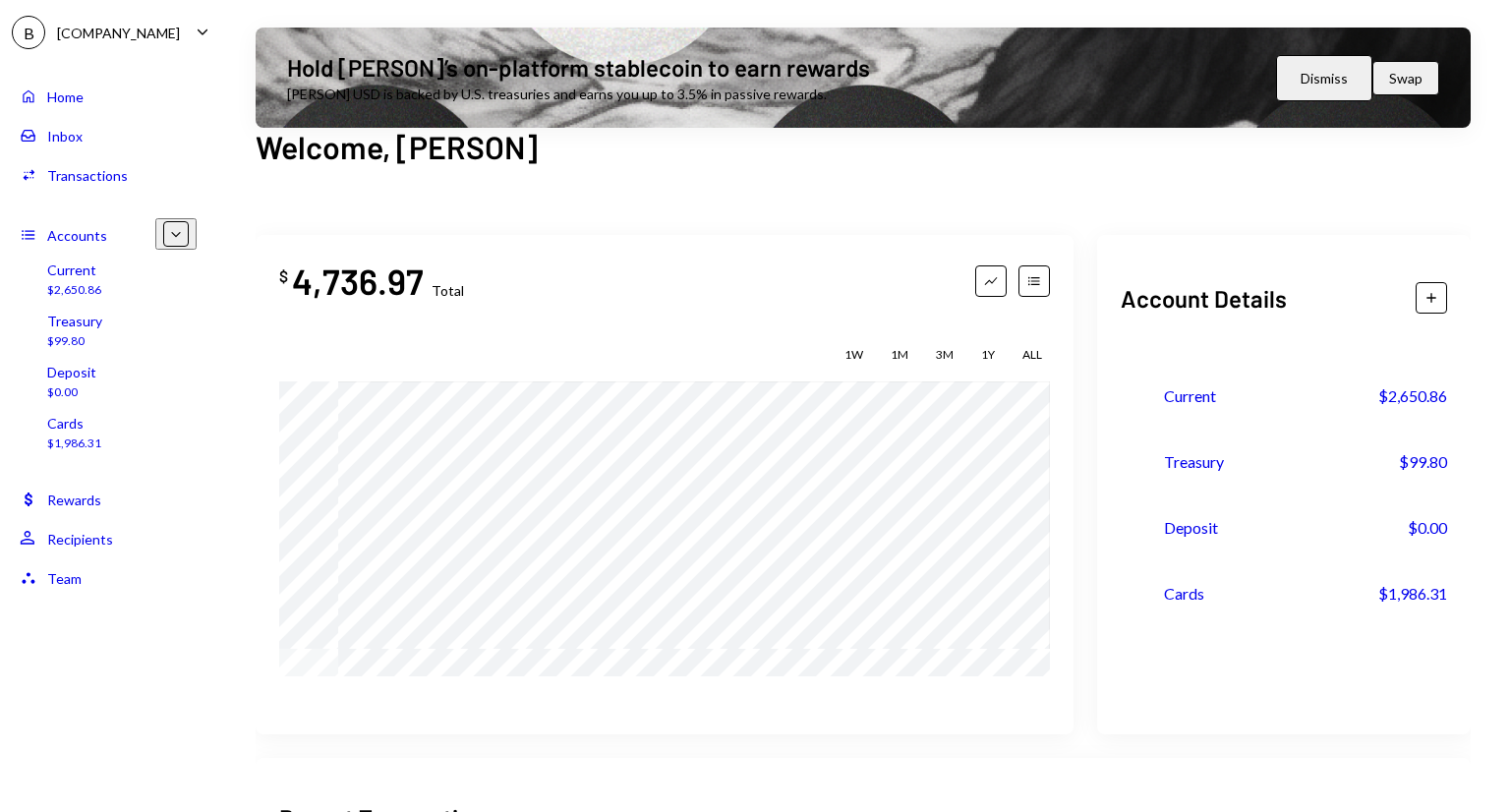 click on "Cards $1,986.31" at bounding box center (108, 434) 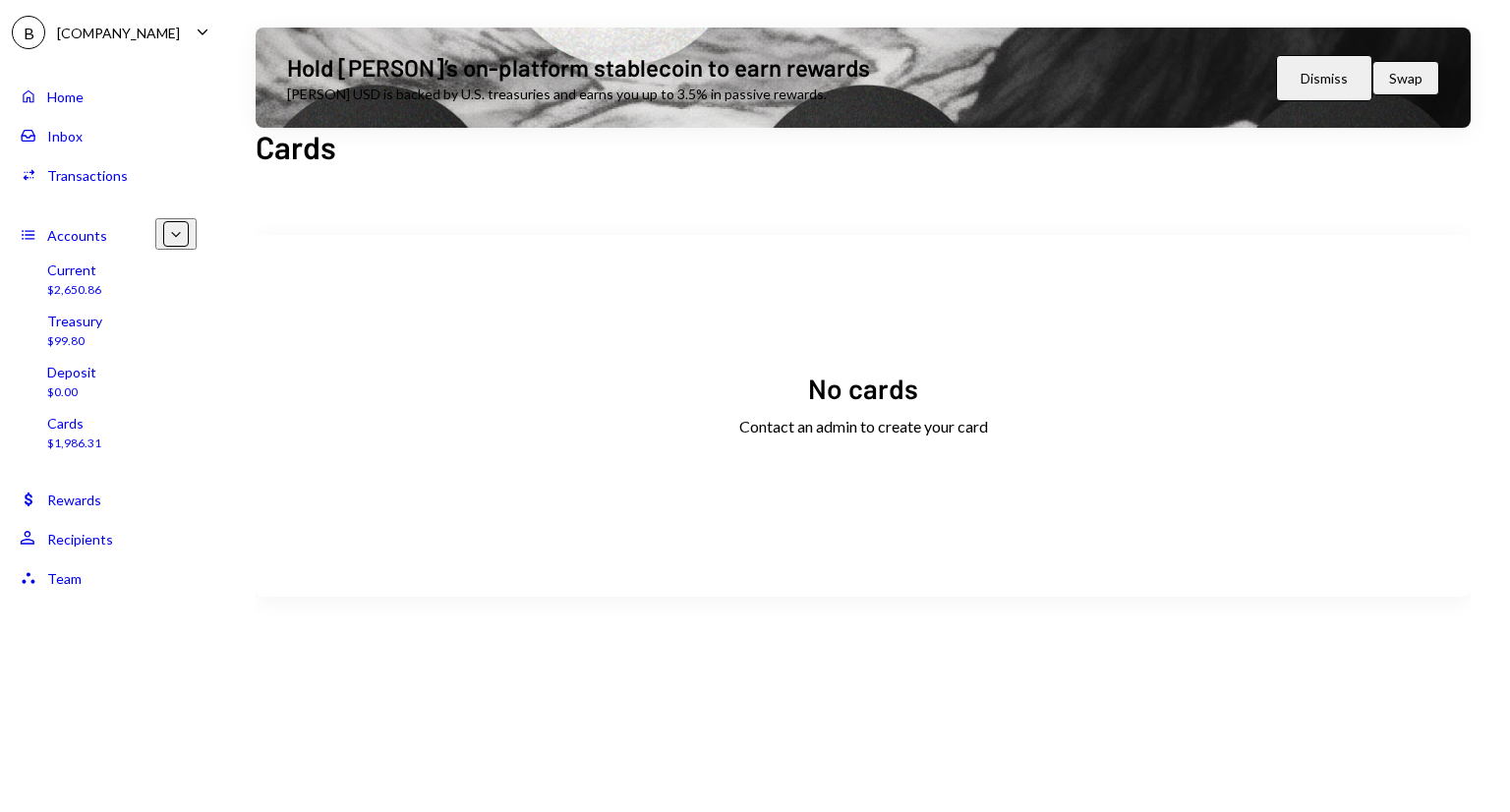 click on "Treasury $[NUMBER]" at bounding box center (108, 331) 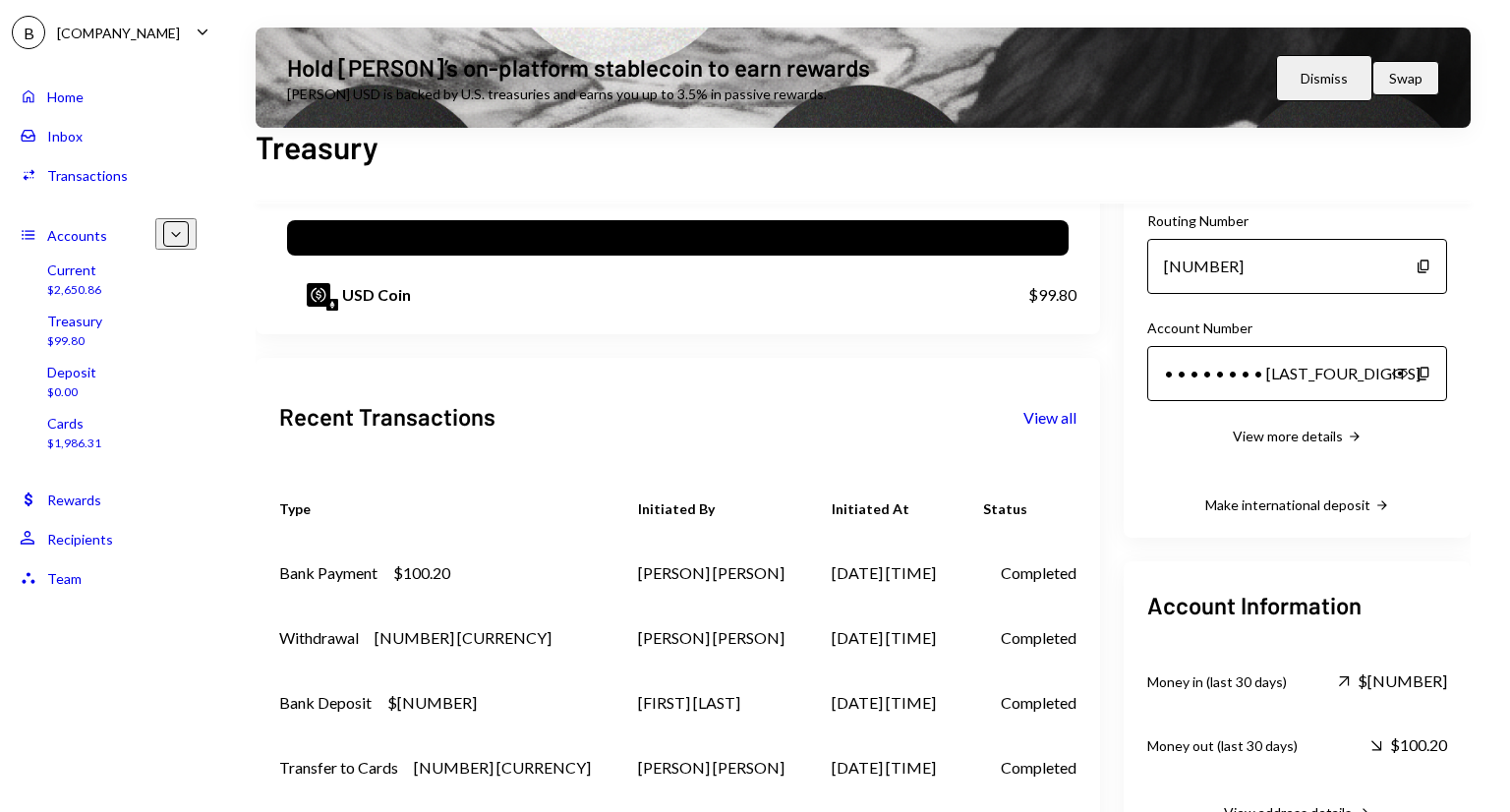 scroll, scrollTop: 247, scrollLeft: 0, axis: vertical 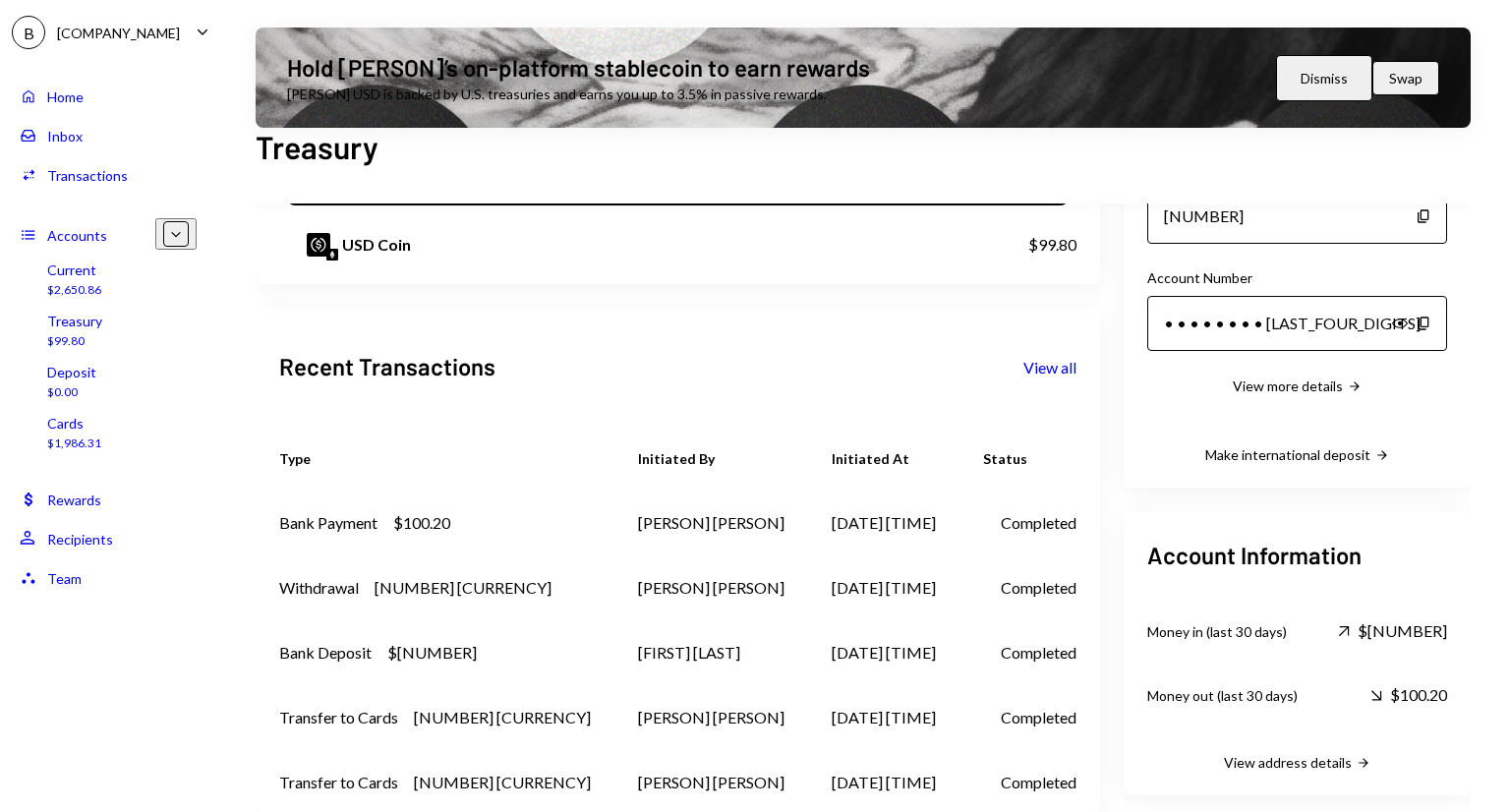 click on "Bank Payment $100.20" at bounding box center (435, 523) 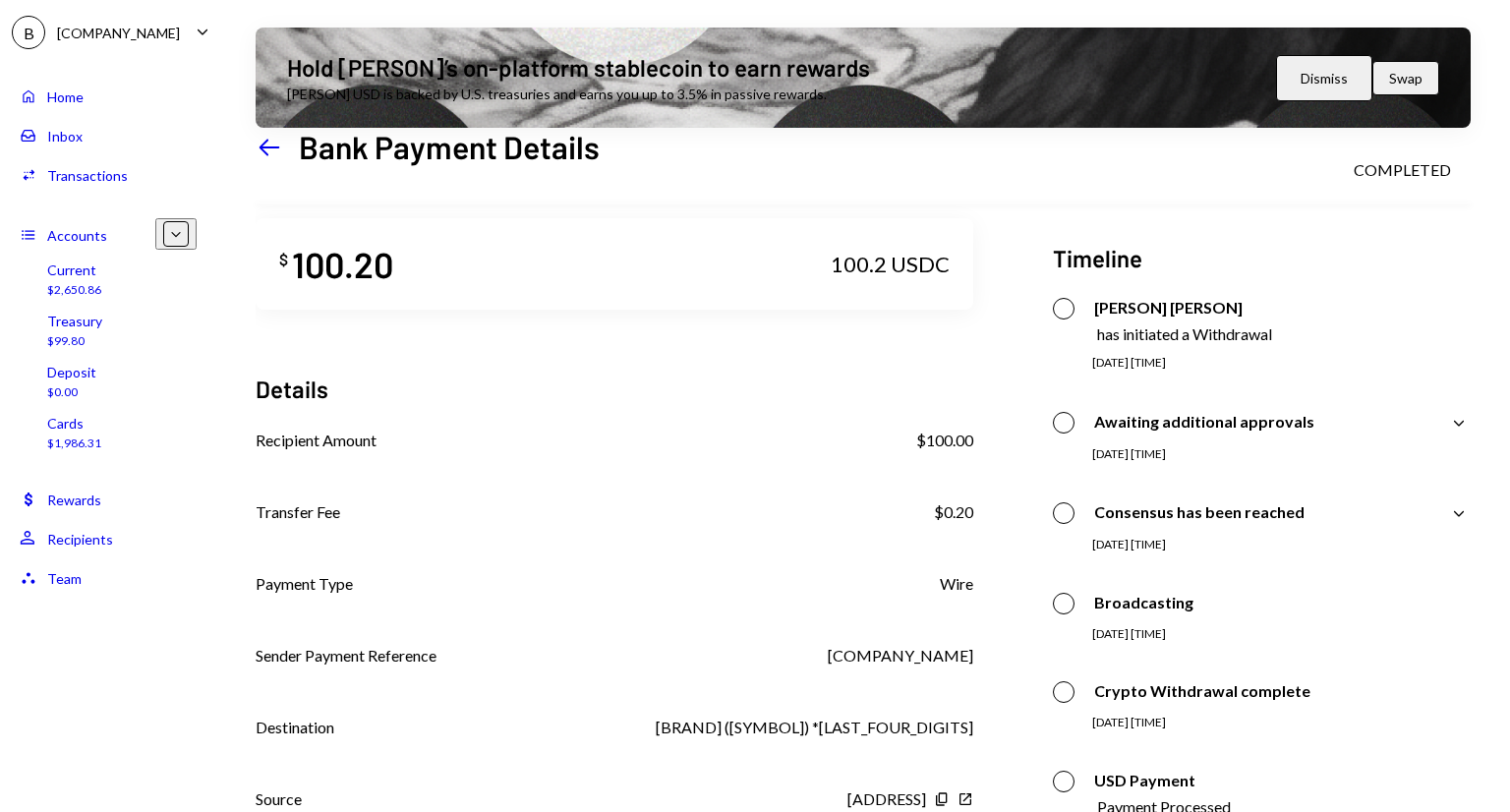 scroll, scrollTop: 0, scrollLeft: 0, axis: both 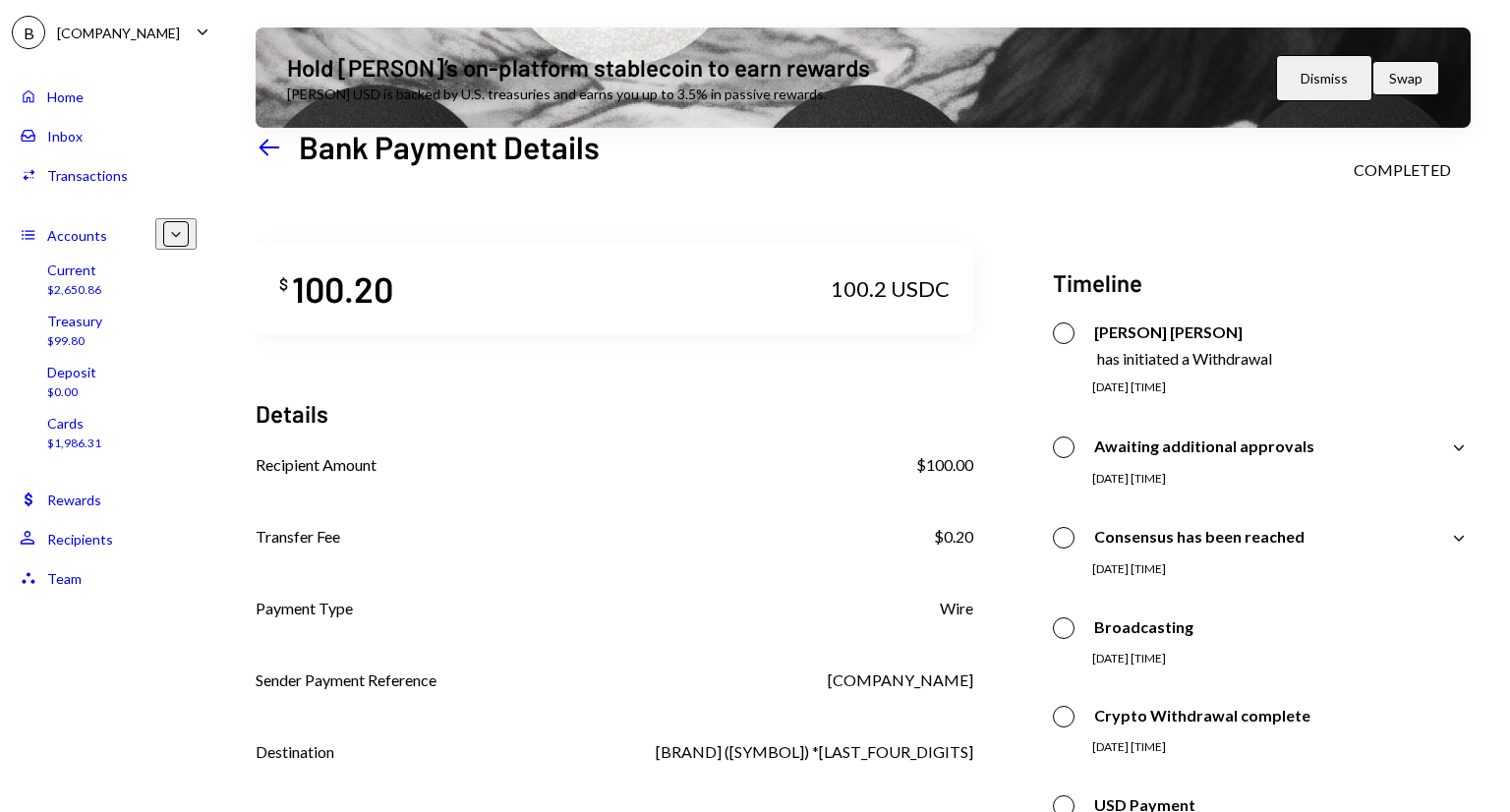 click on "Left Arrow" at bounding box center [269, 147] 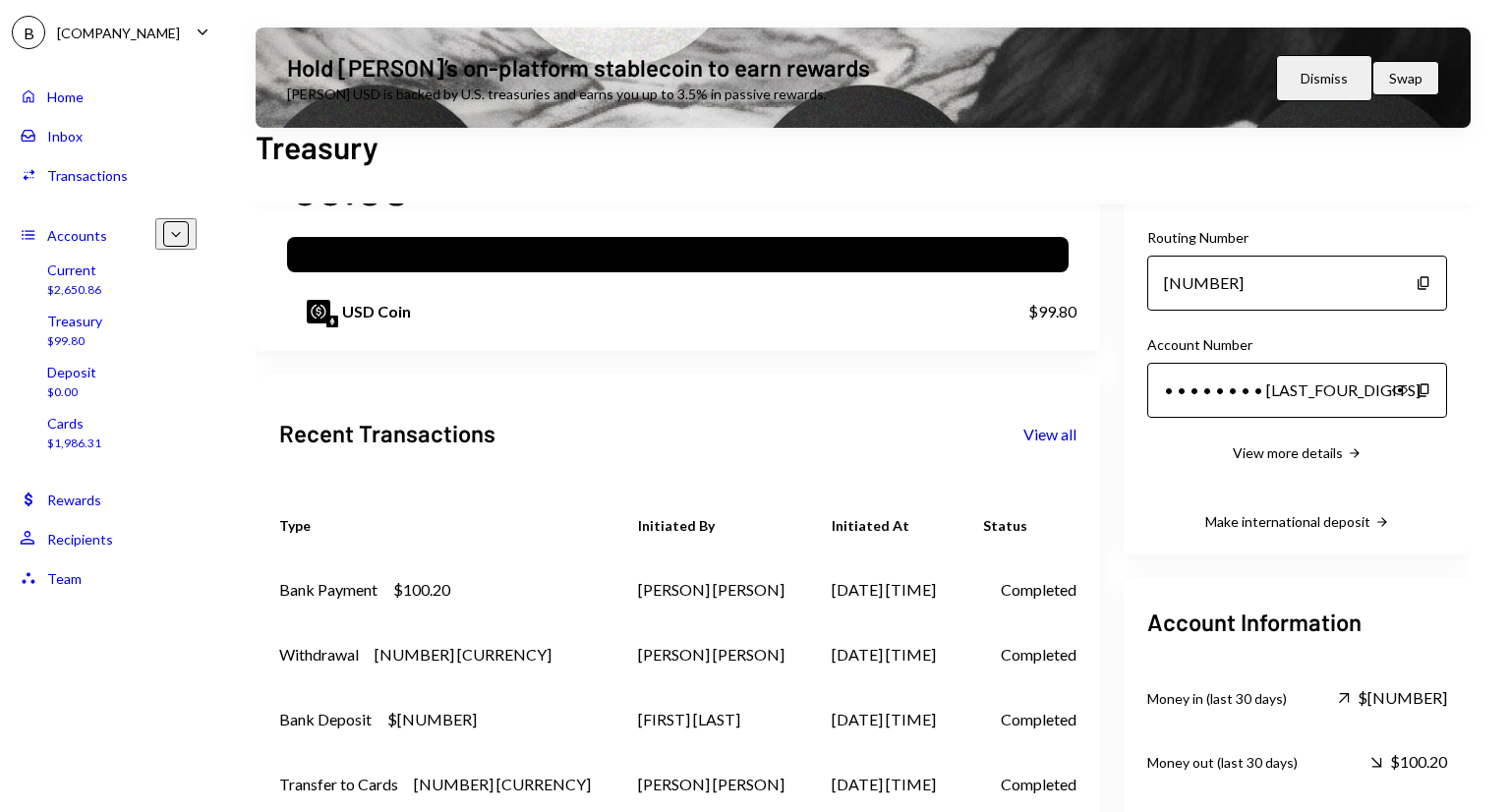 scroll, scrollTop: 247, scrollLeft: 0, axis: vertical 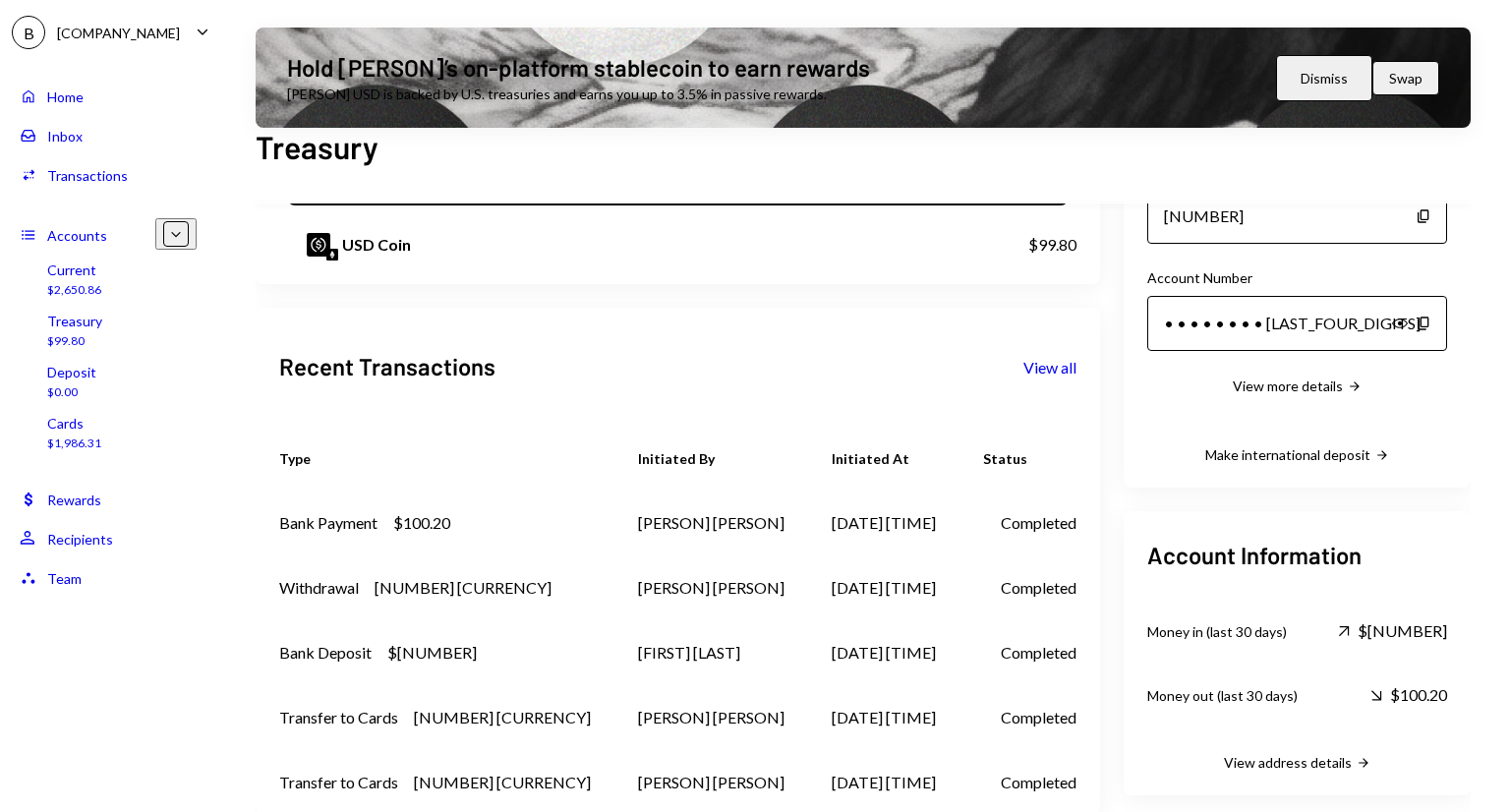 click on "Cards $1,986.31" at bounding box center (74, 434) 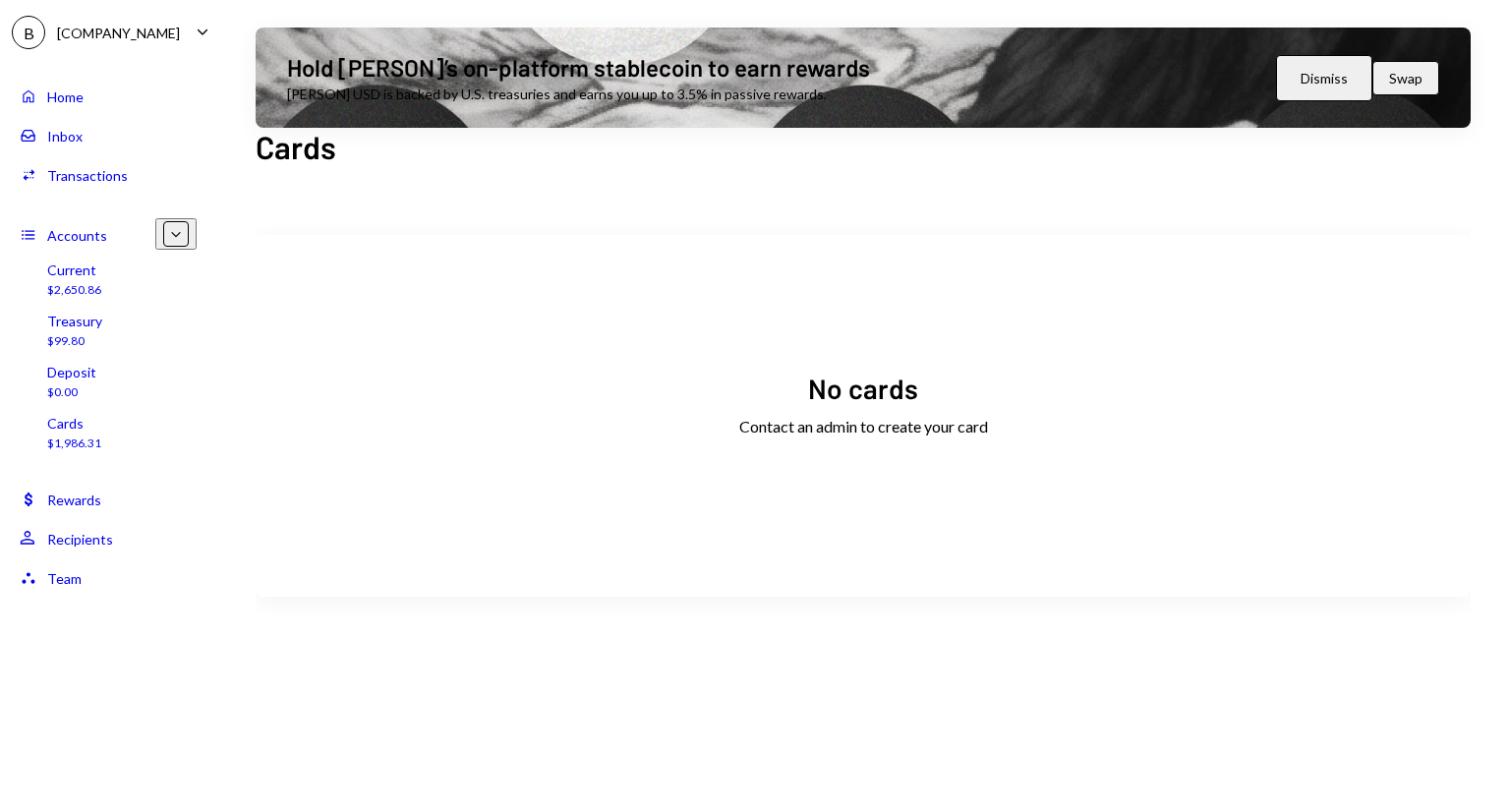 click on "Deposit $0.00" at bounding box center [108, 382] 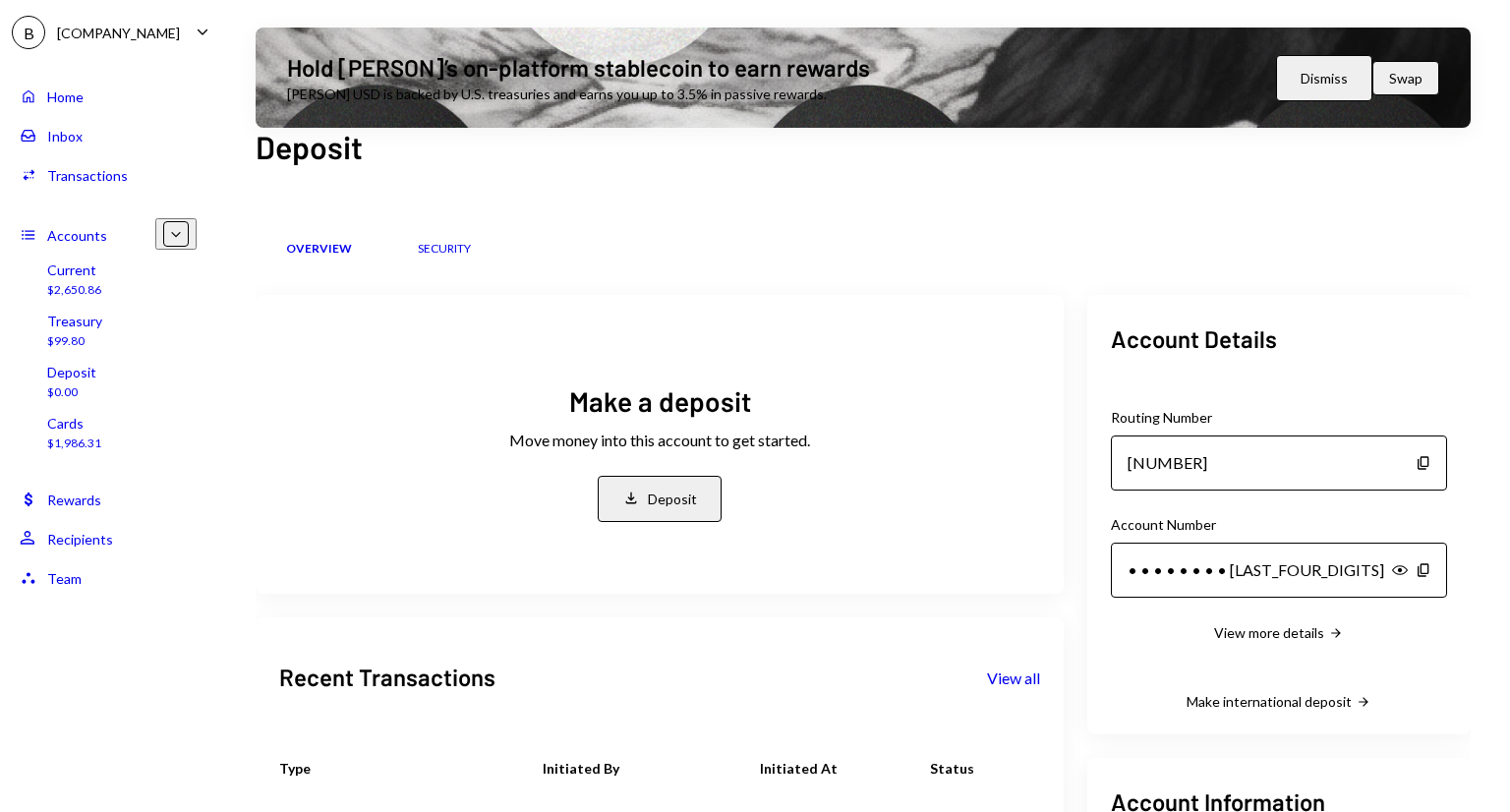 click on "Treasury $[NUMBER]" at bounding box center [108, 331] 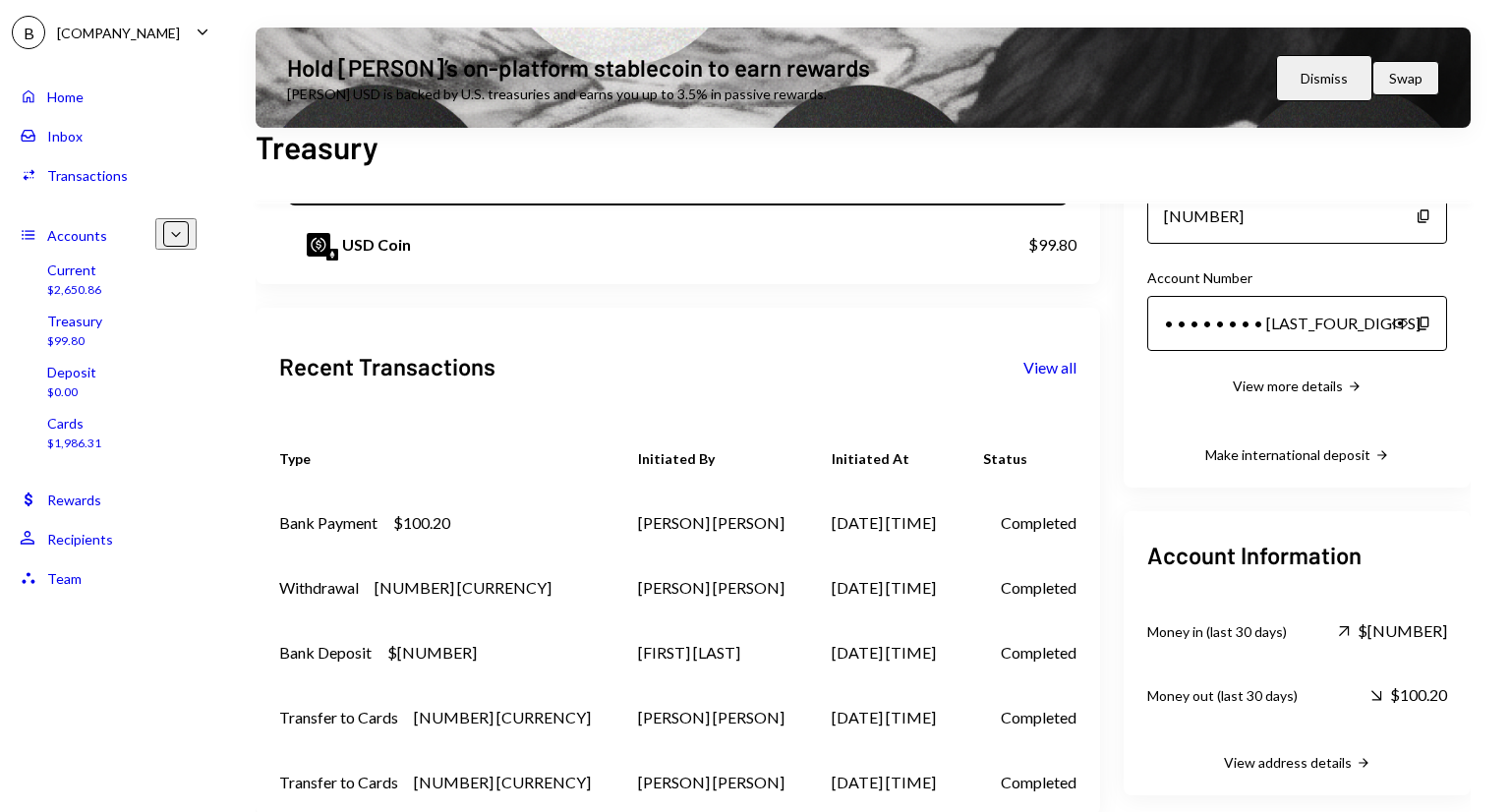 scroll, scrollTop: 50, scrollLeft: 0, axis: vertical 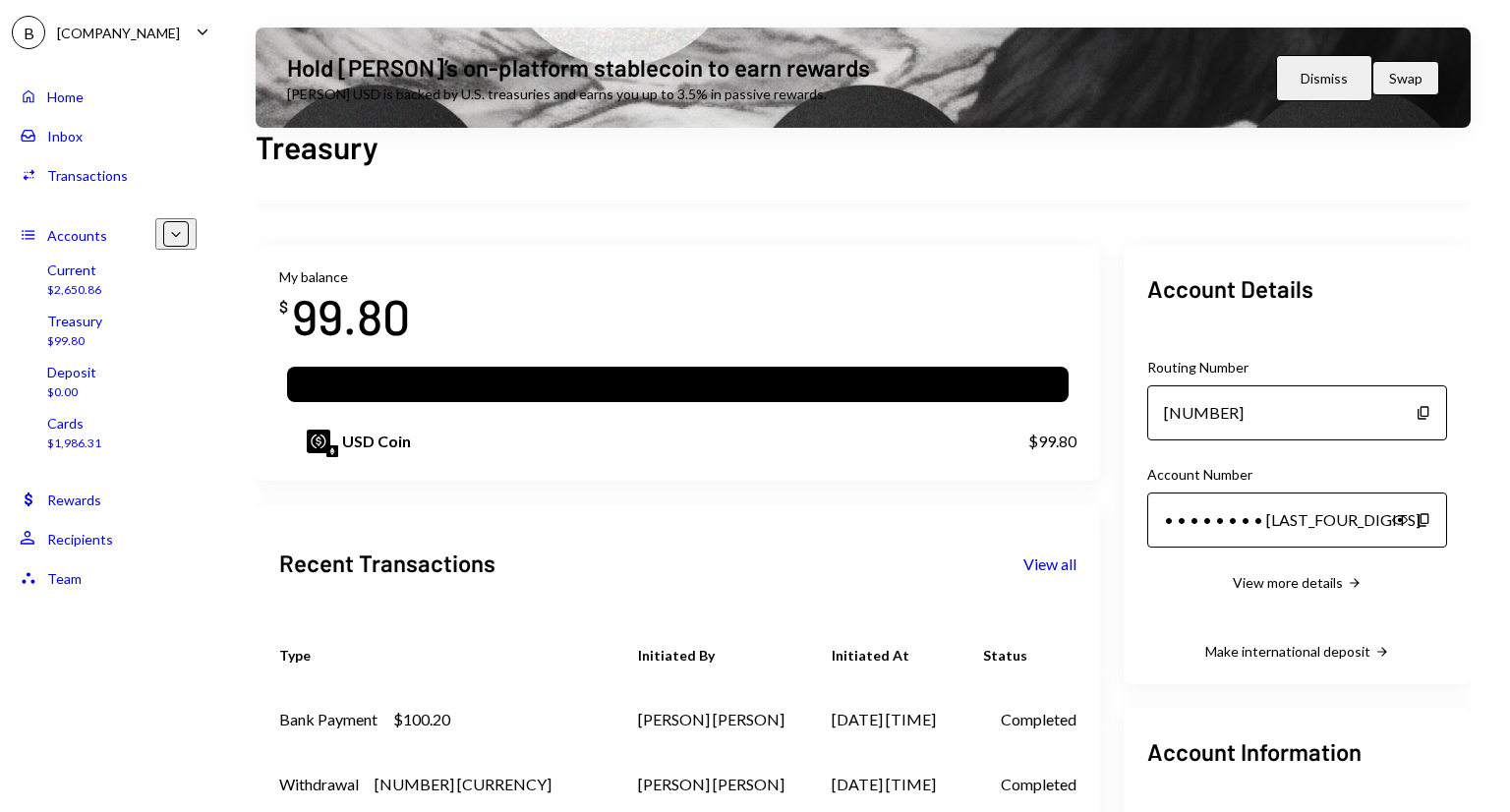 click on "Current $2,650.86" at bounding box center (108, 280) 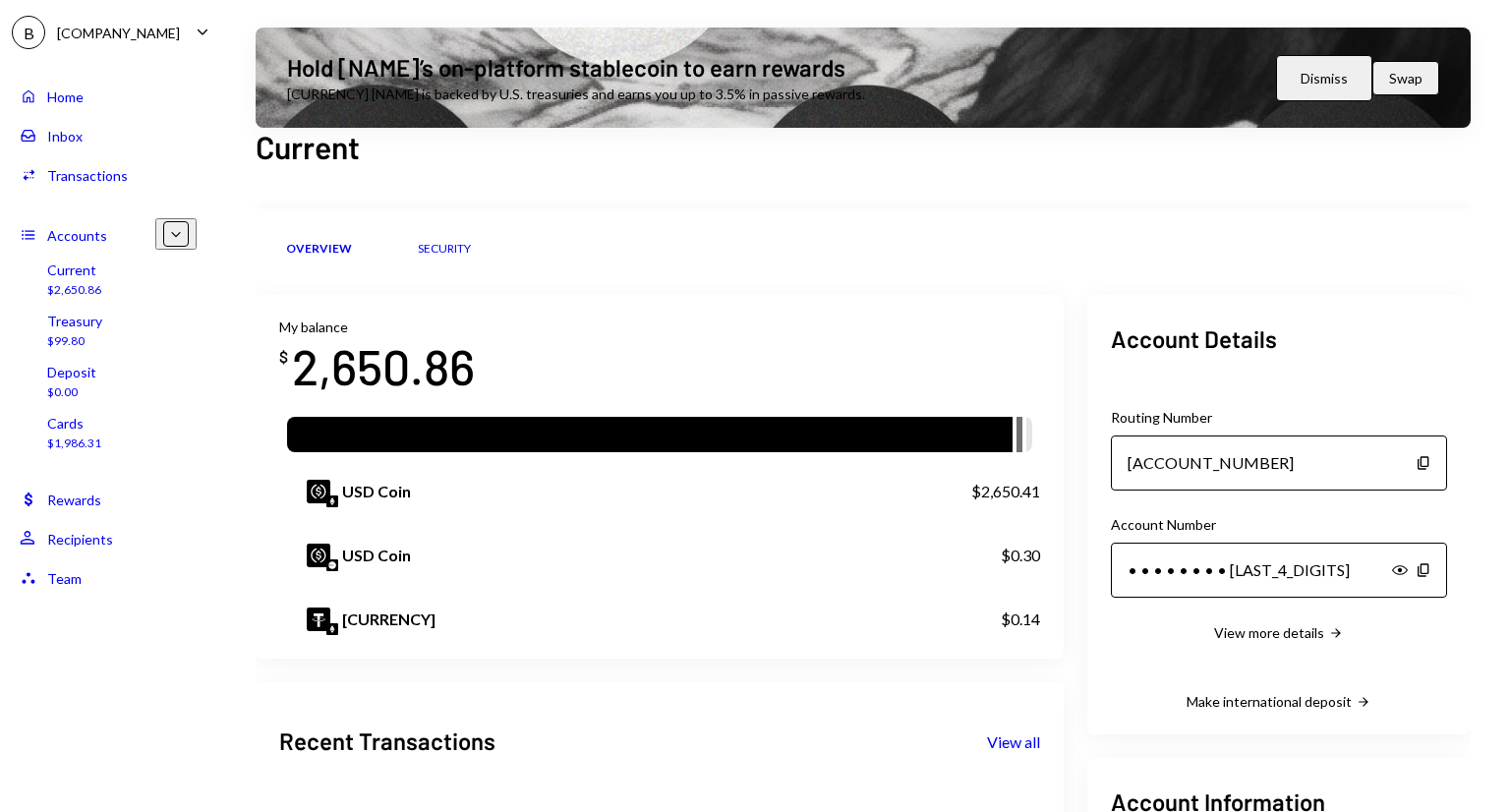 scroll, scrollTop: 0, scrollLeft: 0, axis: both 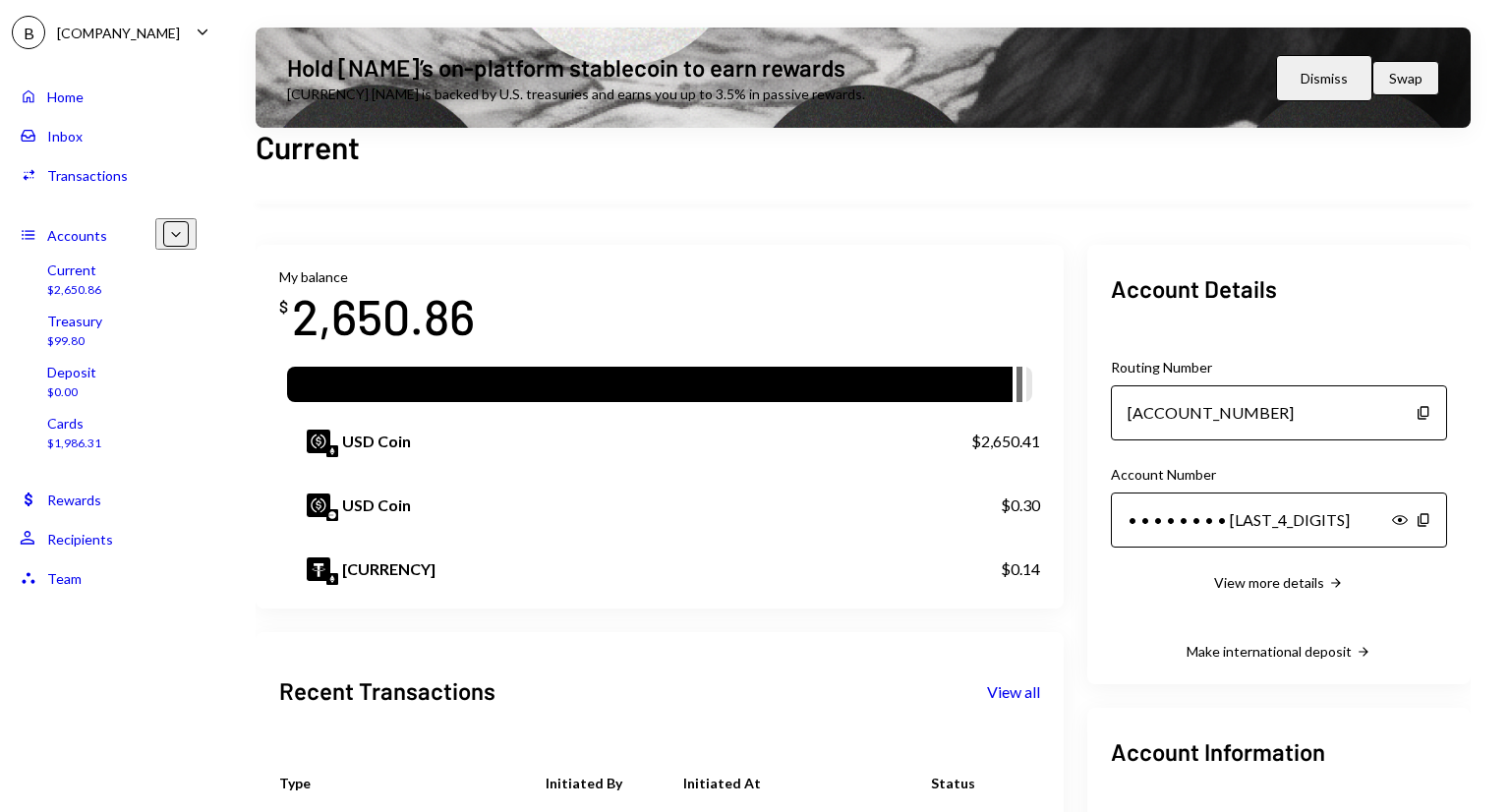 click on "USD Coin" at bounding box center [606, 441] 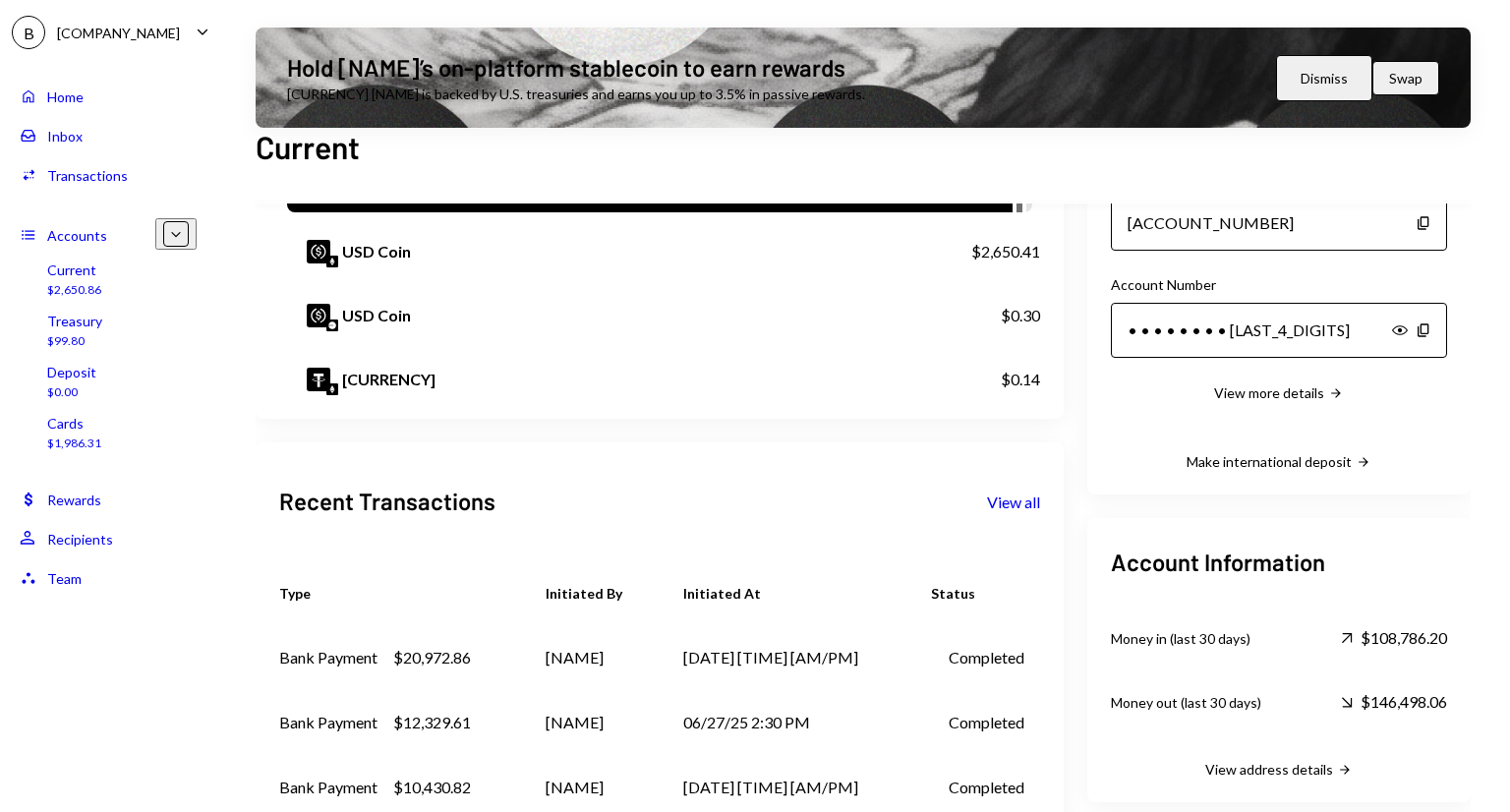 scroll, scrollTop: 338, scrollLeft: 0, axis: vertical 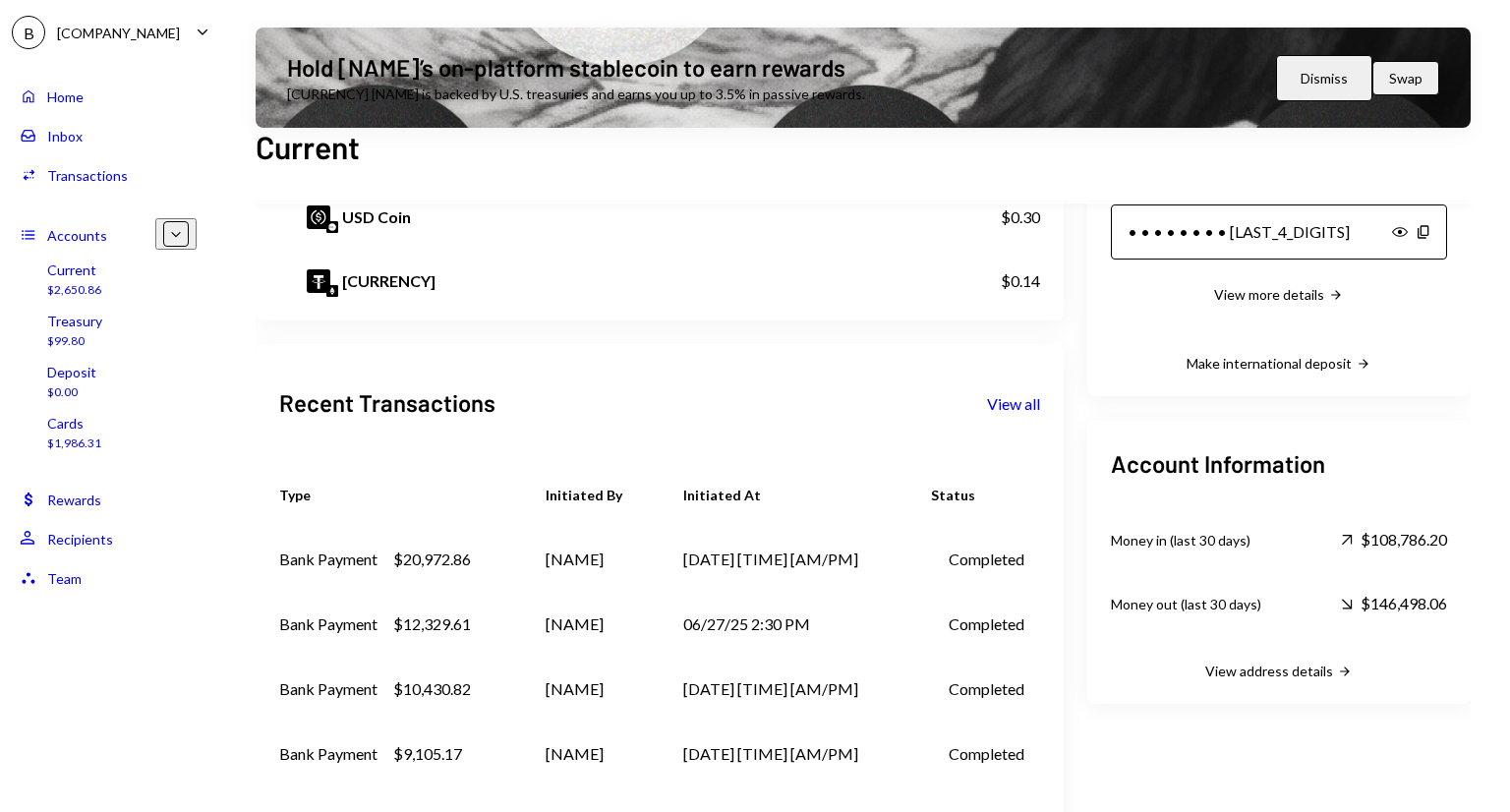 click on "View all" at bounding box center [1014, 403] 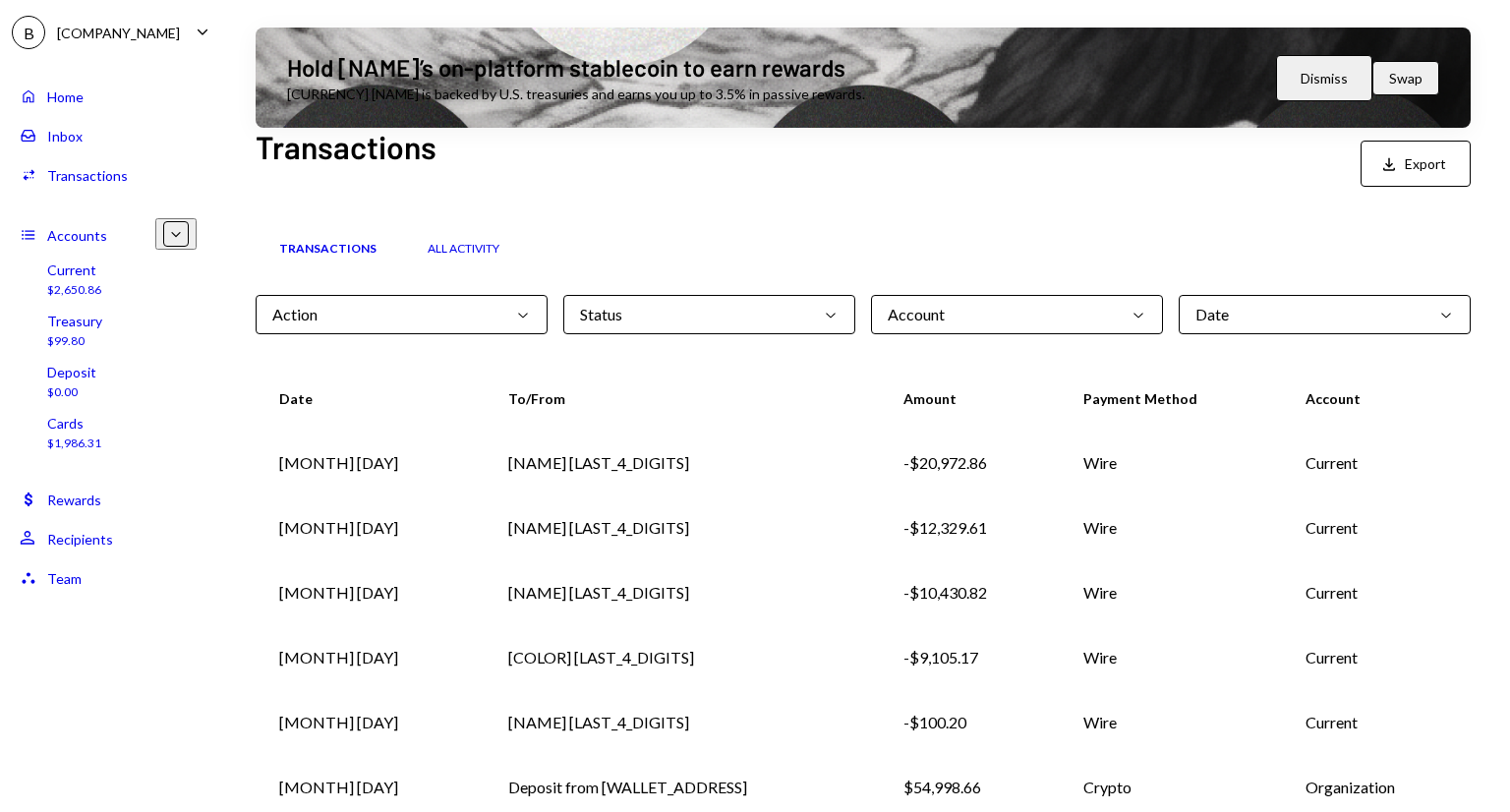 click on "All Activity" at bounding box center [463, 249] 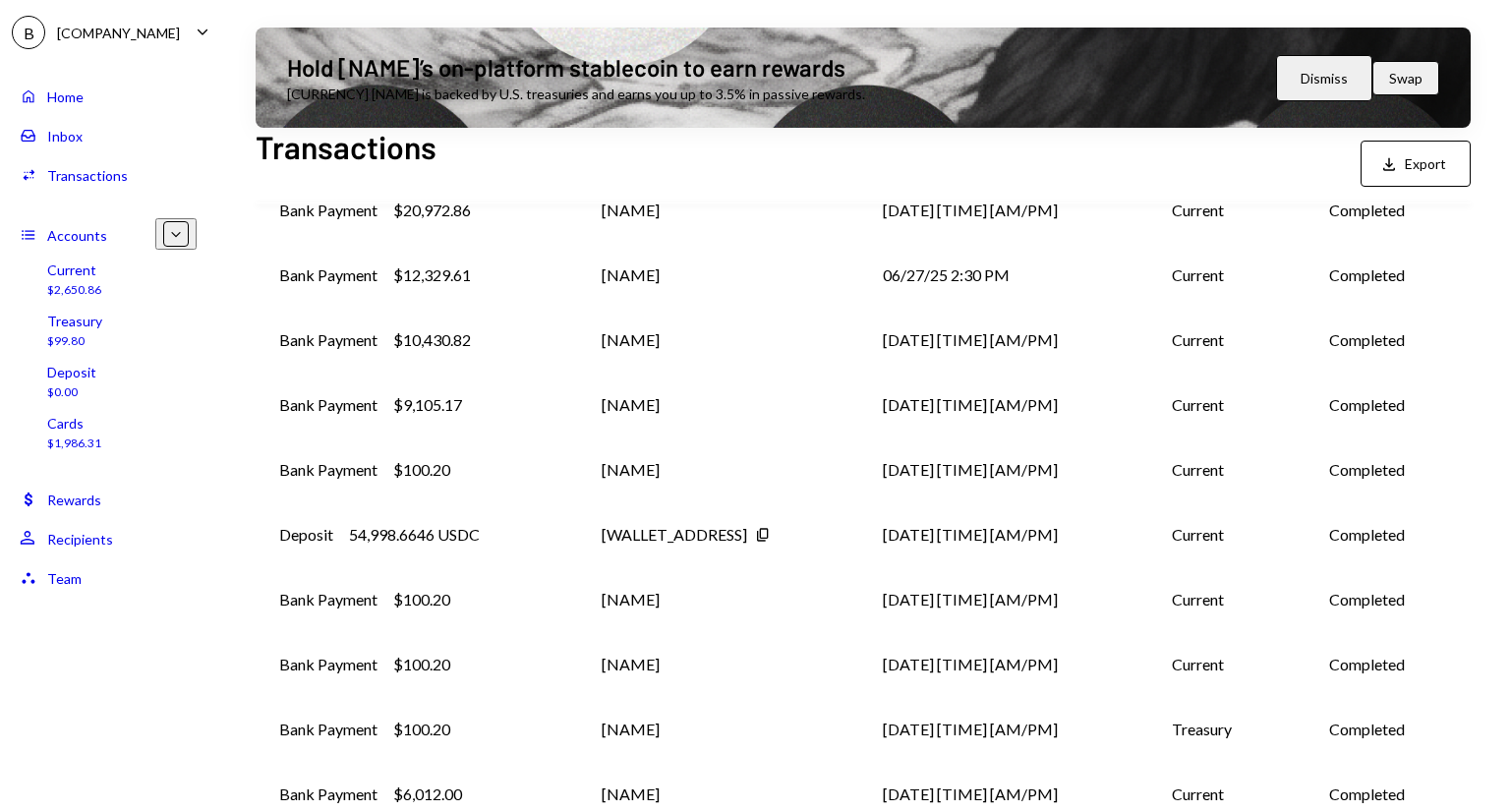 scroll, scrollTop: 307, scrollLeft: 0, axis: vertical 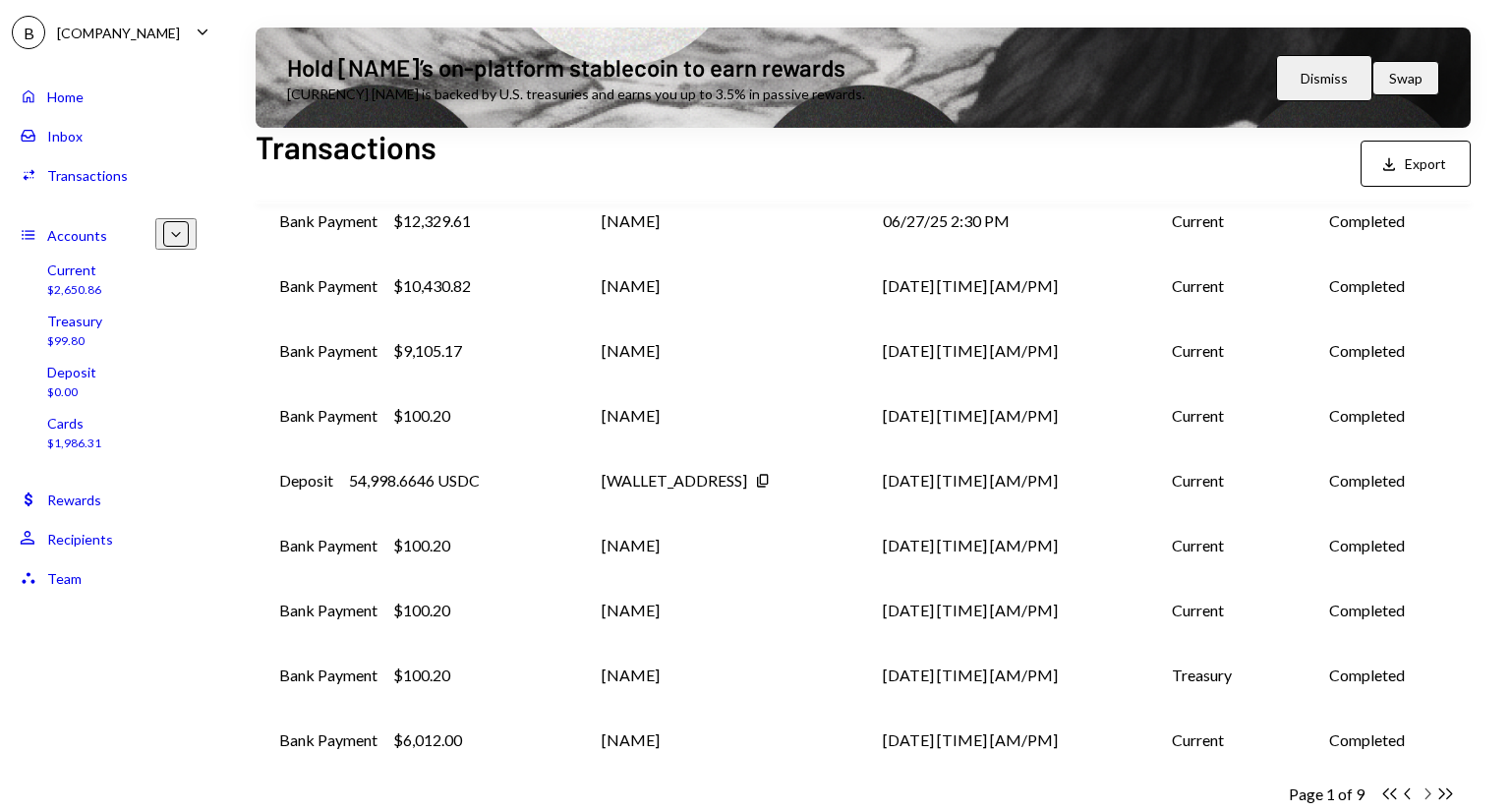 click on "Chevron Right" at bounding box center (1389, 793) 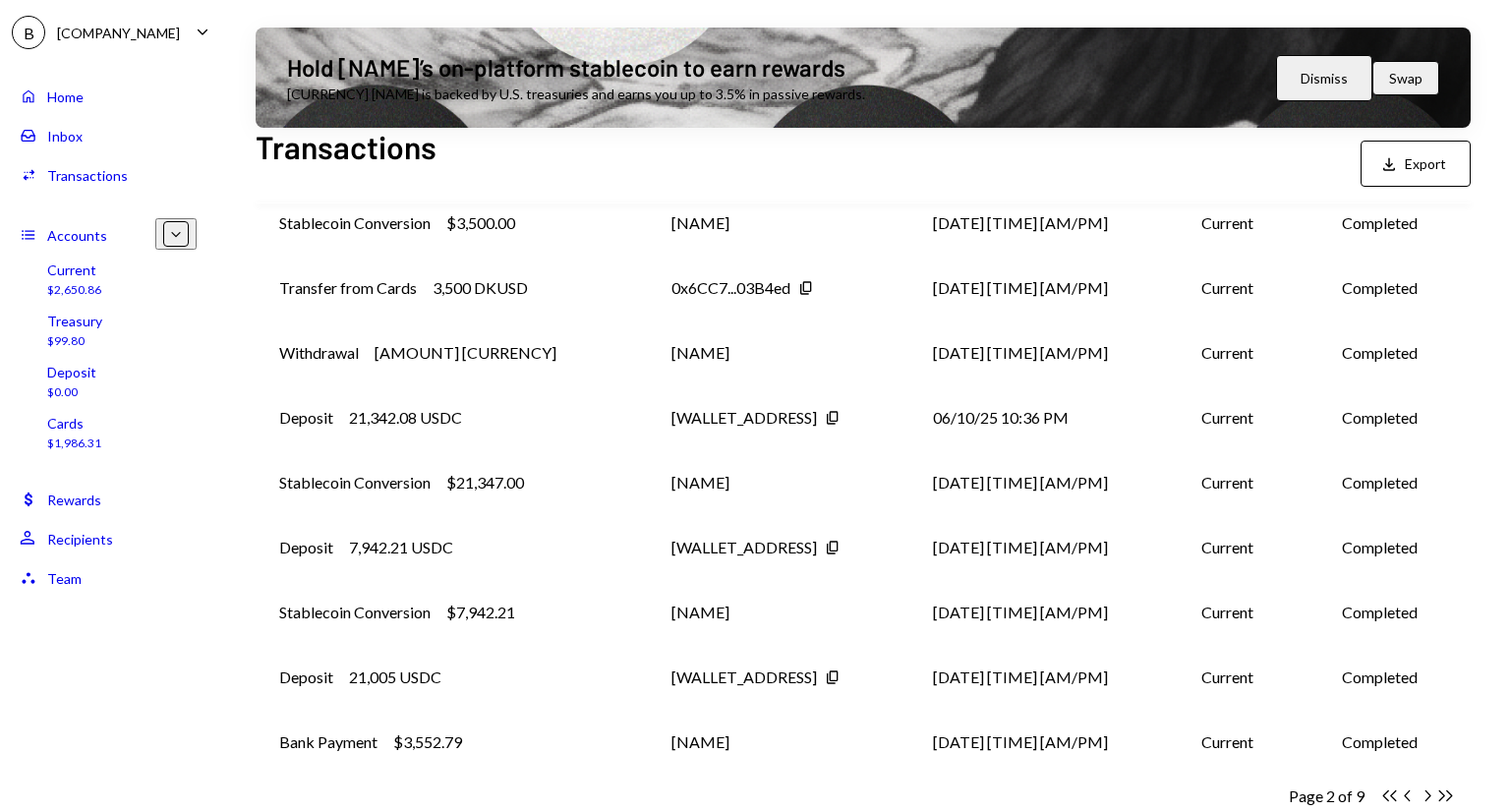 scroll, scrollTop: 307, scrollLeft: 0, axis: vertical 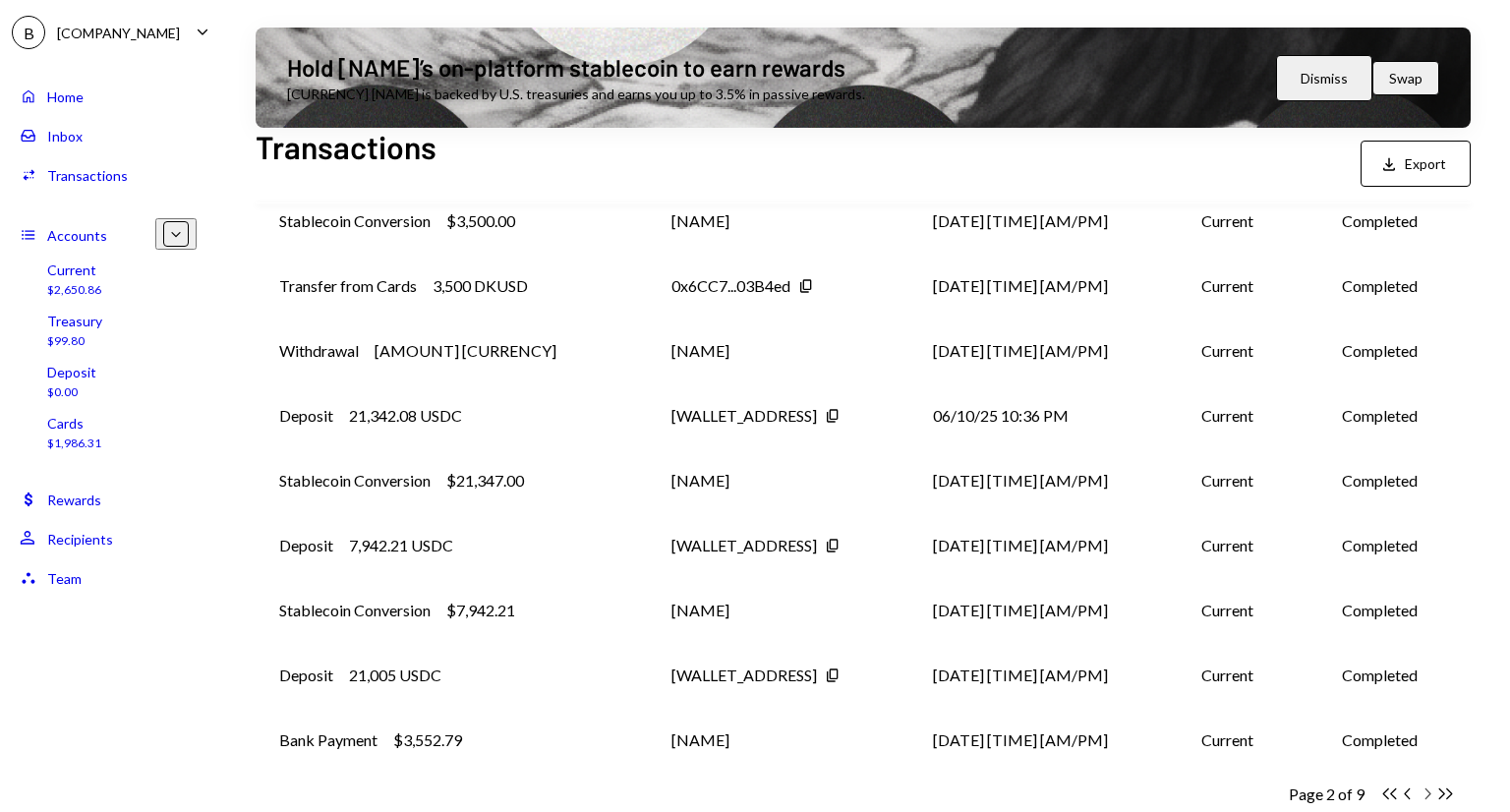 click on "Chevron Right" at bounding box center [1389, 793] 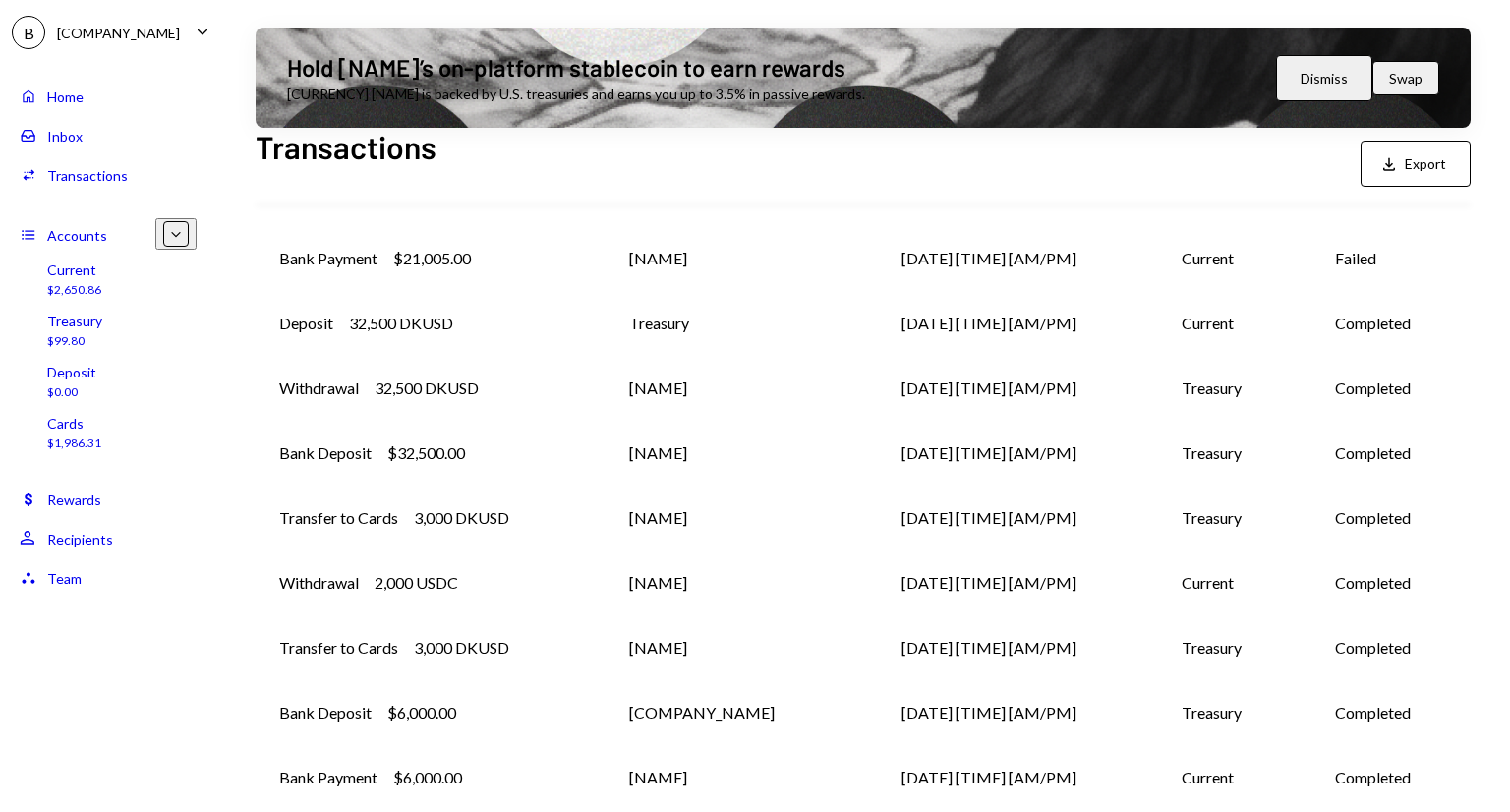 scroll, scrollTop: 307, scrollLeft: 0, axis: vertical 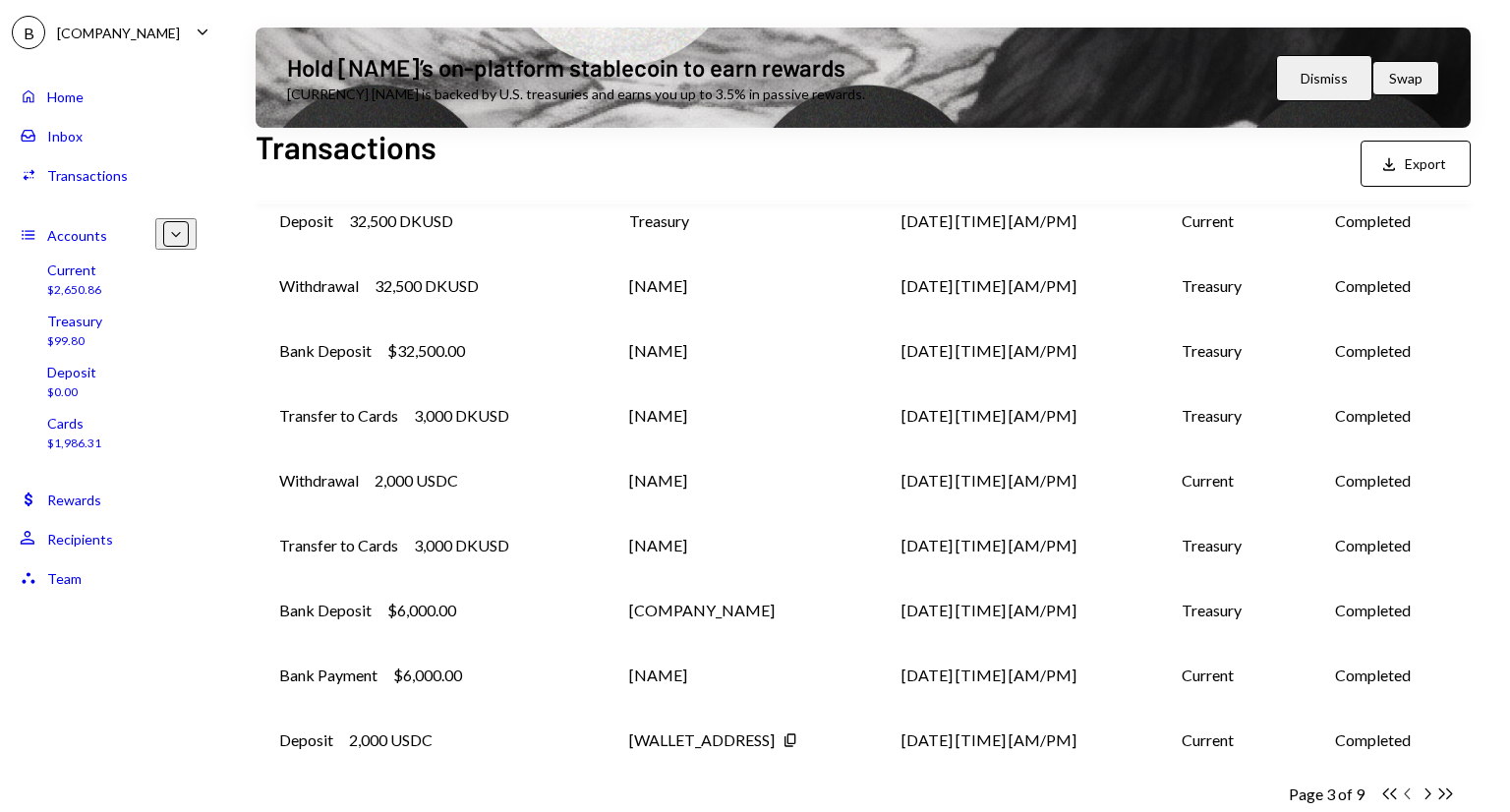 click on "Chevron Left" at bounding box center [1389, 793] 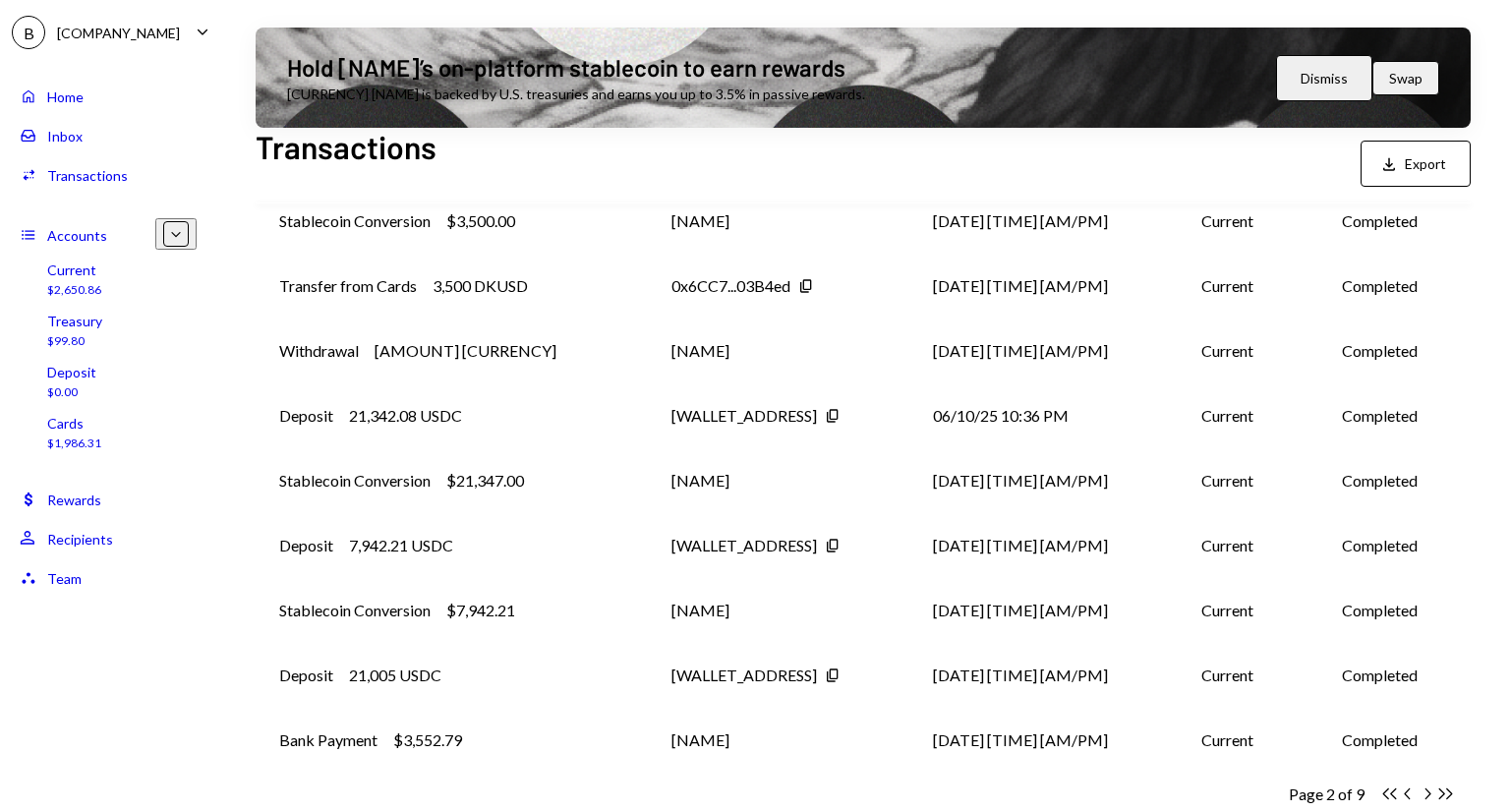 click on "[PERSON] [PERSON]" at bounding box center [779, 156] 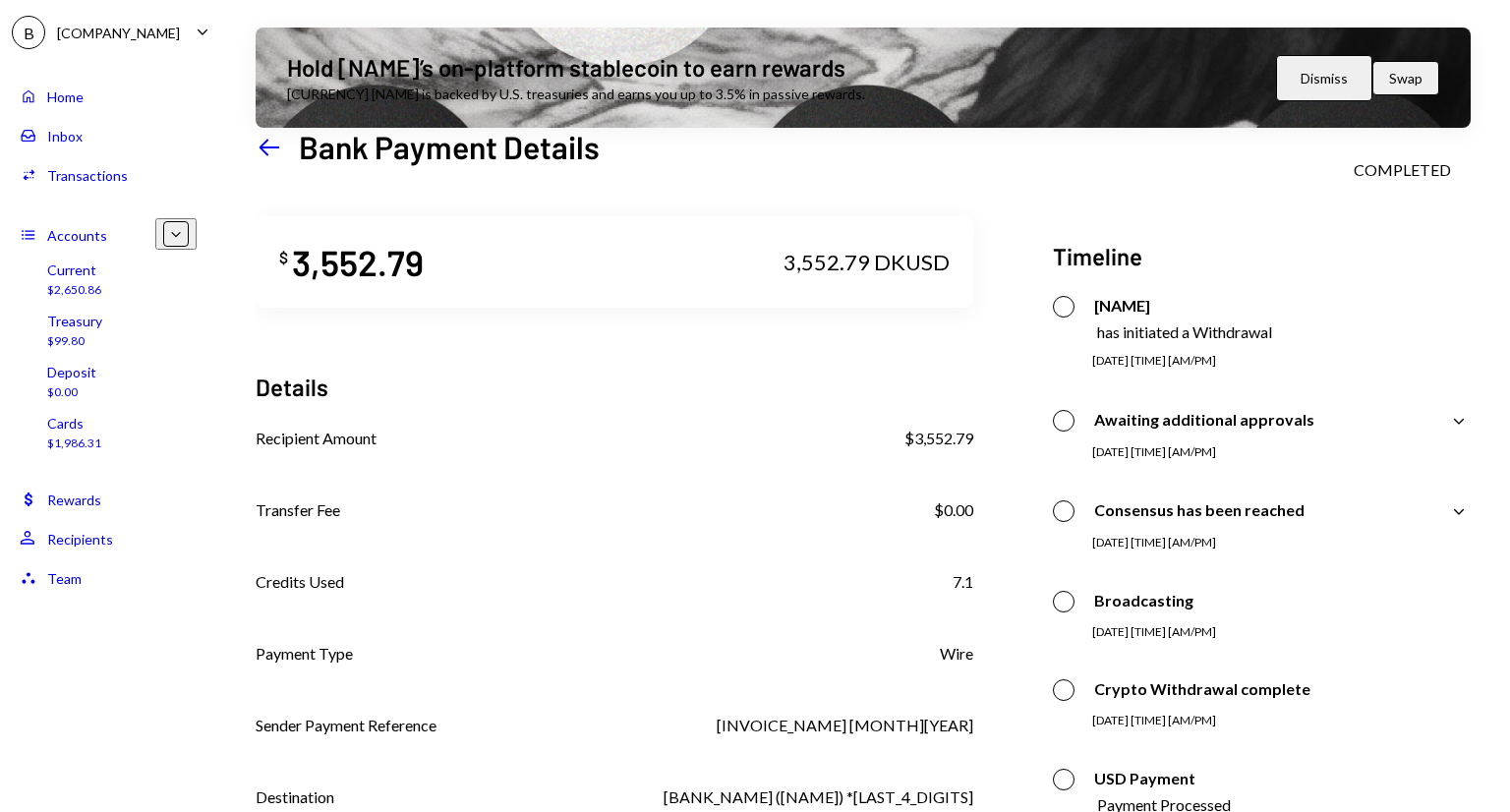 scroll, scrollTop: 0, scrollLeft: 0, axis: both 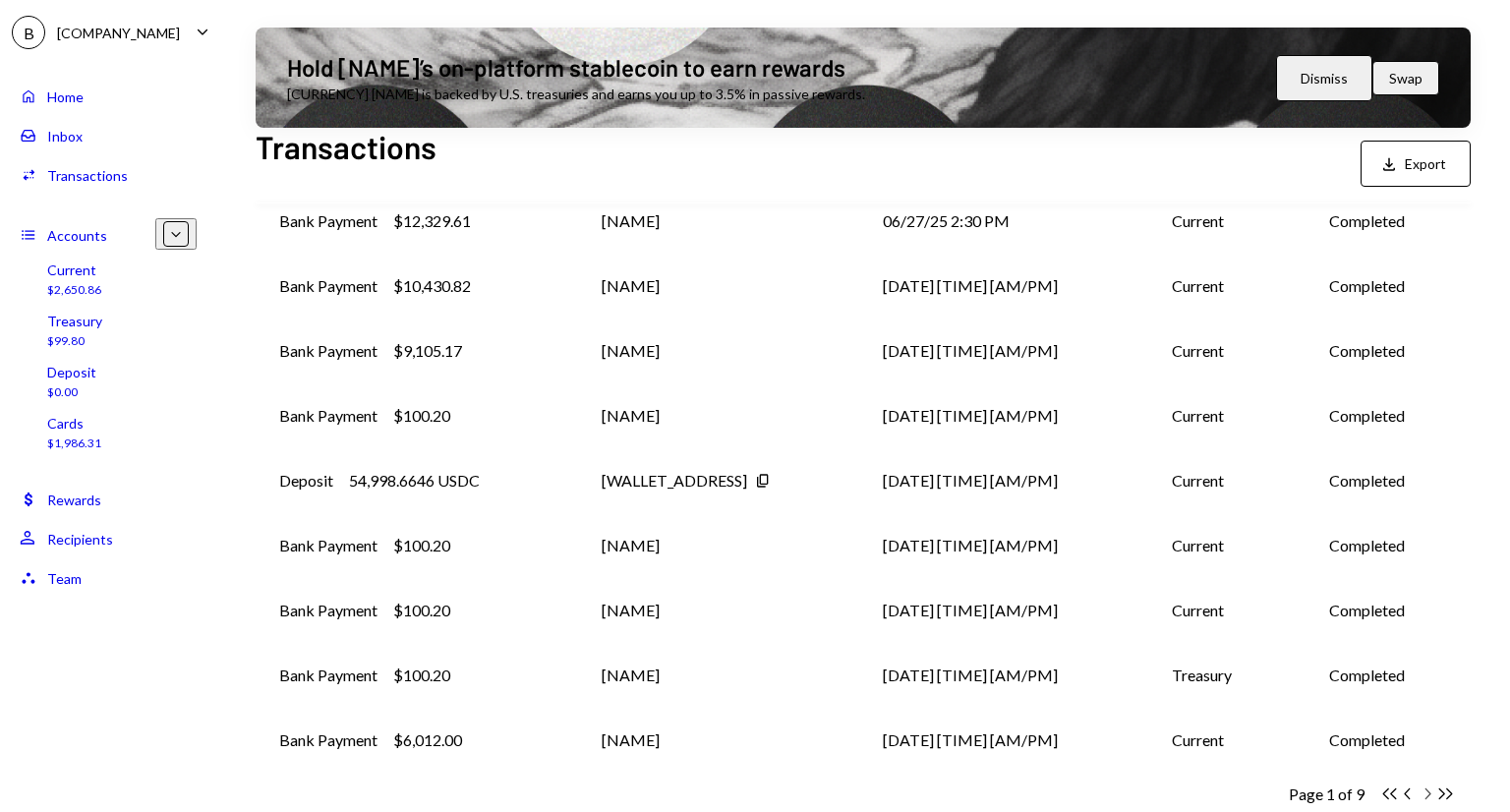 click on "Chevron Right" at bounding box center [1389, 793] 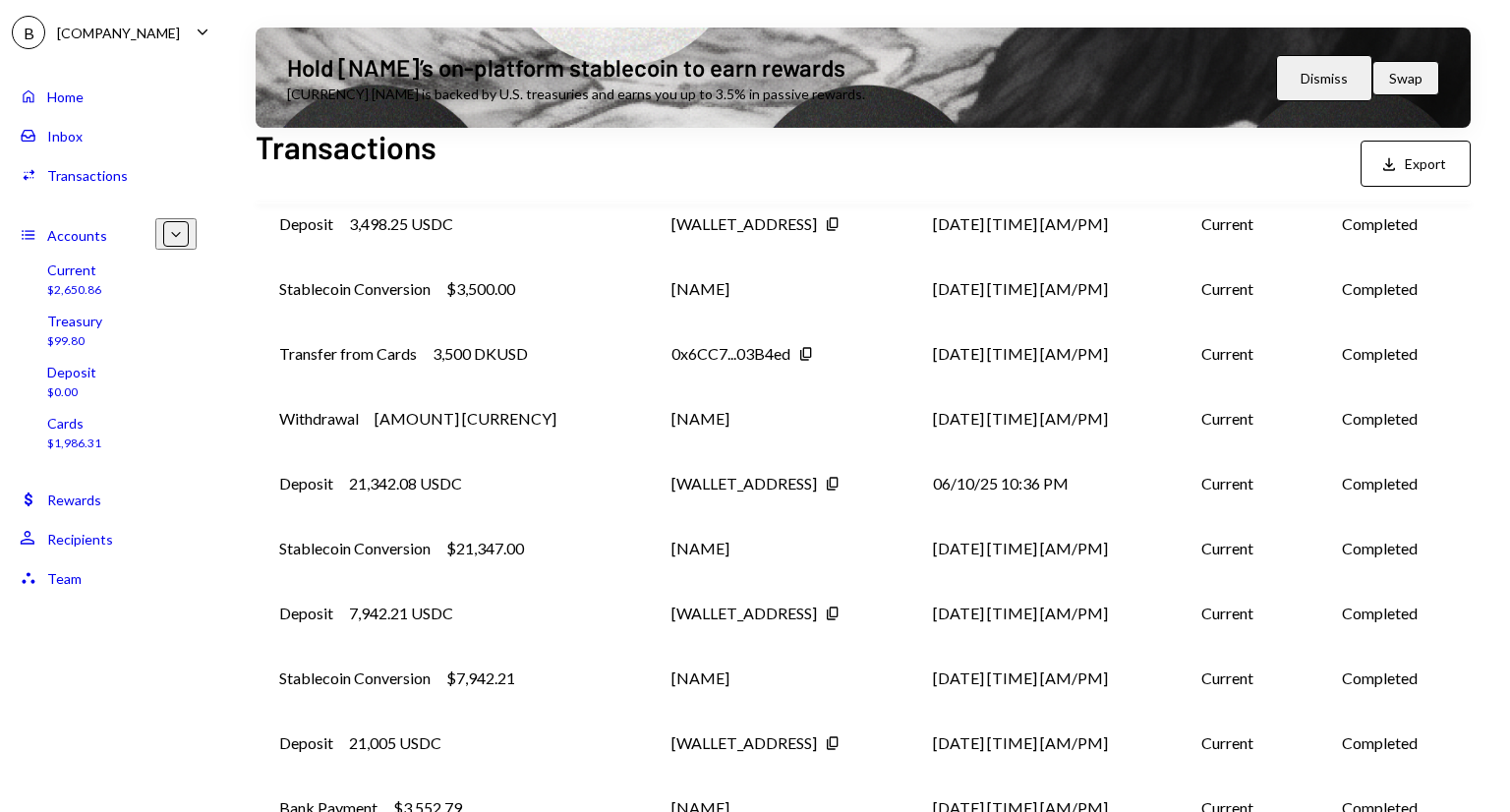 scroll, scrollTop: 307, scrollLeft: 0, axis: vertical 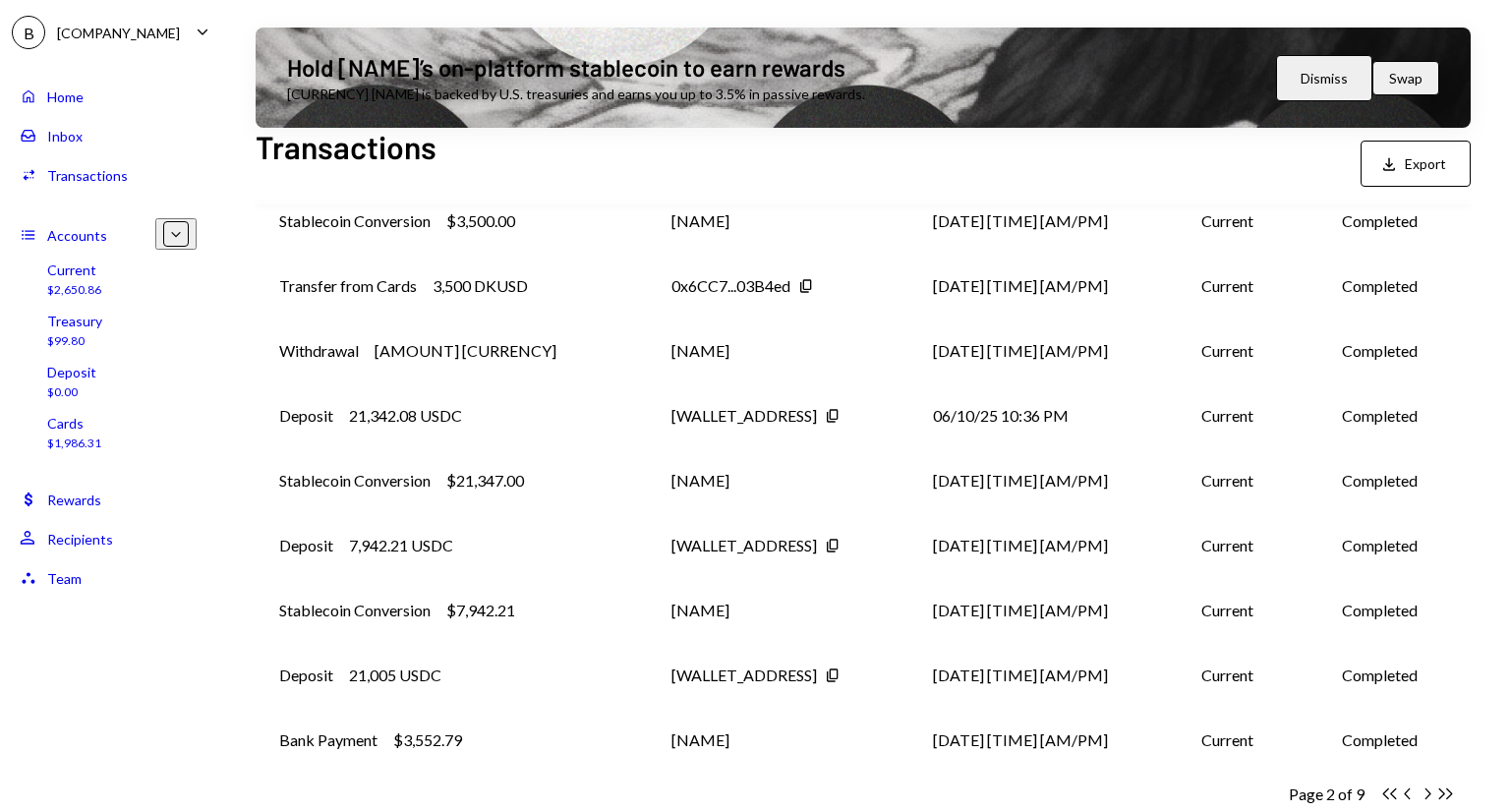 click on "Chevron Left" at bounding box center [1389, 793] 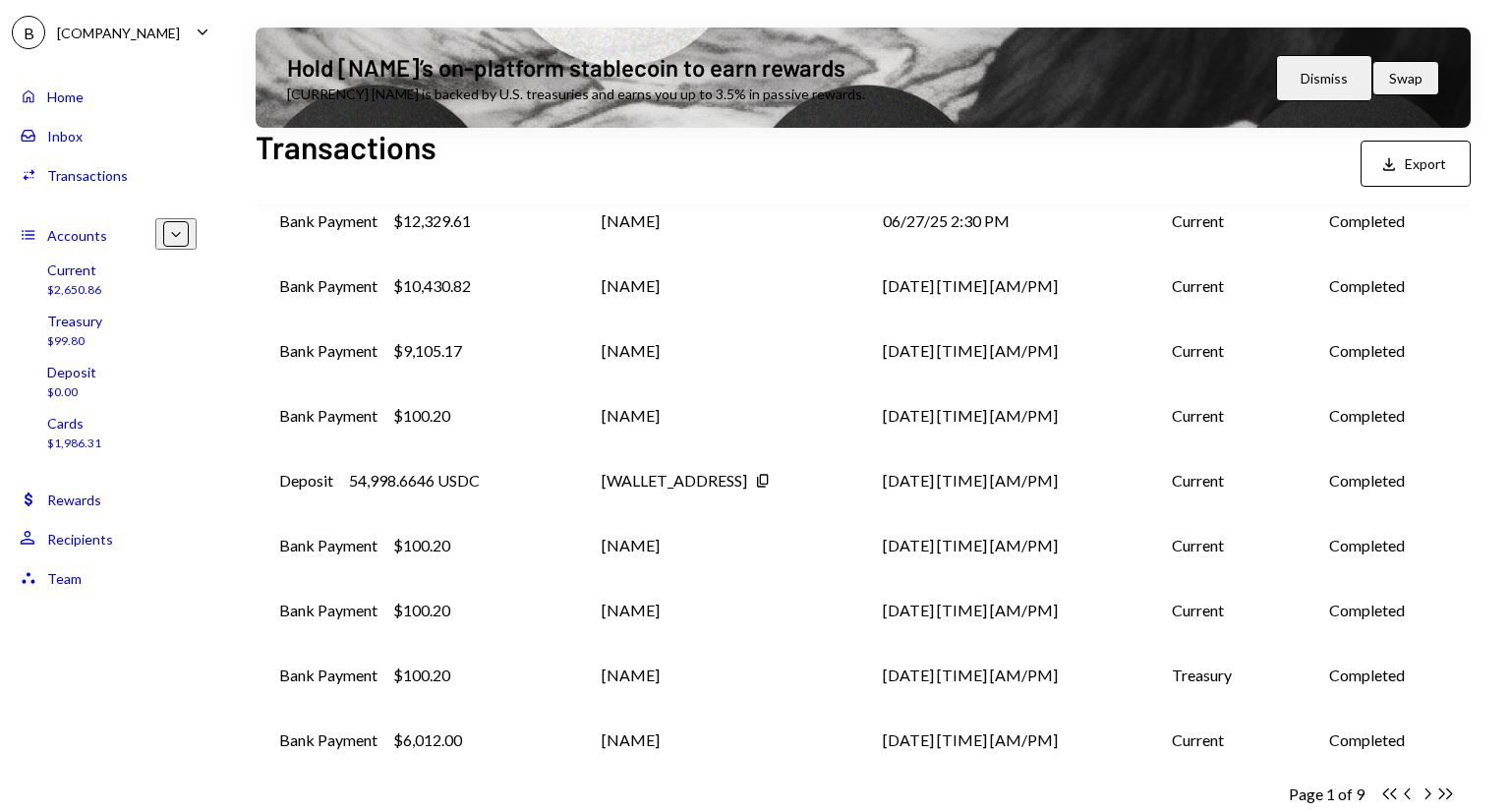 scroll, scrollTop: 0, scrollLeft: 0, axis: both 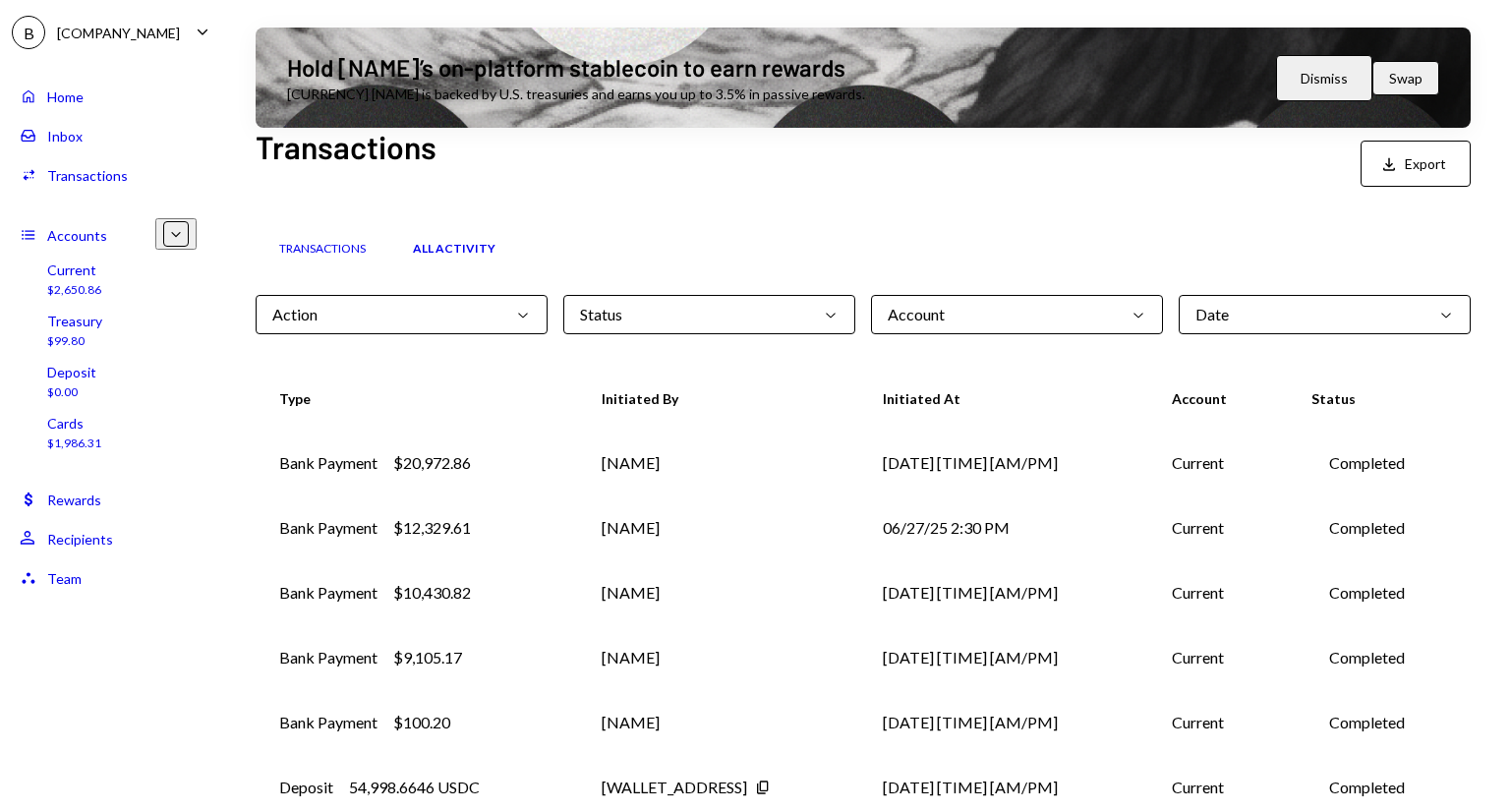 click on "Transactions Download Export Transactions All Activity Action Chevron Down Status Chevron Down Account Chevron Down Date Chevron Down Type Initiated By Initiated At Account Status Bank Payment $20,972.86 David Henderson 06/27/25 2:37 PM Current Completed Bank Payment $12,329.61 David Henderson 06/27/25 2:30 PM Current Completed Bank Payment $10,430.82 David Henderson 06/27/25 2:25 PM Current Completed Bank Payment $9,105.17 David Henderson 06/27/25 2:20 PM Current Completed Bank Payment $100.20 David Henderson 06/26/25 5:27 PM Current Completed Deposit 54,998.6646  USDC 0xAe2D...9c673F Copy 06/26/25 4:27 PM Current Completed Bank Payment $100.20 David Henderson 06/26/25 3:03 PM Current Completed Bank Payment $100.20 David Henderson 06/26/25 1:05 PM Current Completed Bank Payment $100.20 David Henderson 06/26/25 12:36 PM Treasury Completed Bank Payment $6,012.00 David Henderson 06/12/25 1:15 PM Current Completed Page 1 of 9 Double Arrow Left Chevron Left Chevron Right Double Arrow Right" at bounding box center [863, 536] 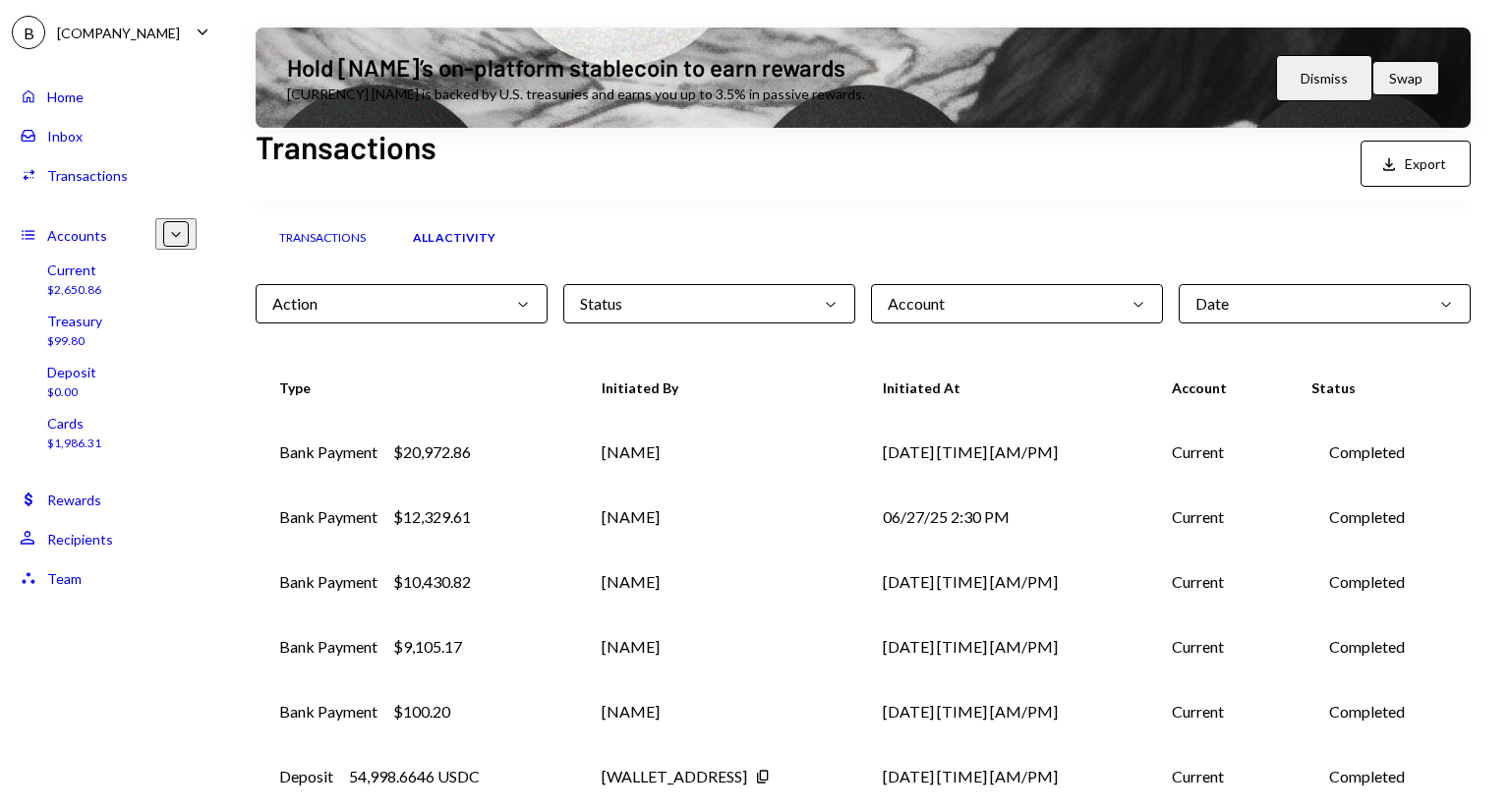 scroll, scrollTop: 0, scrollLeft: 0, axis: both 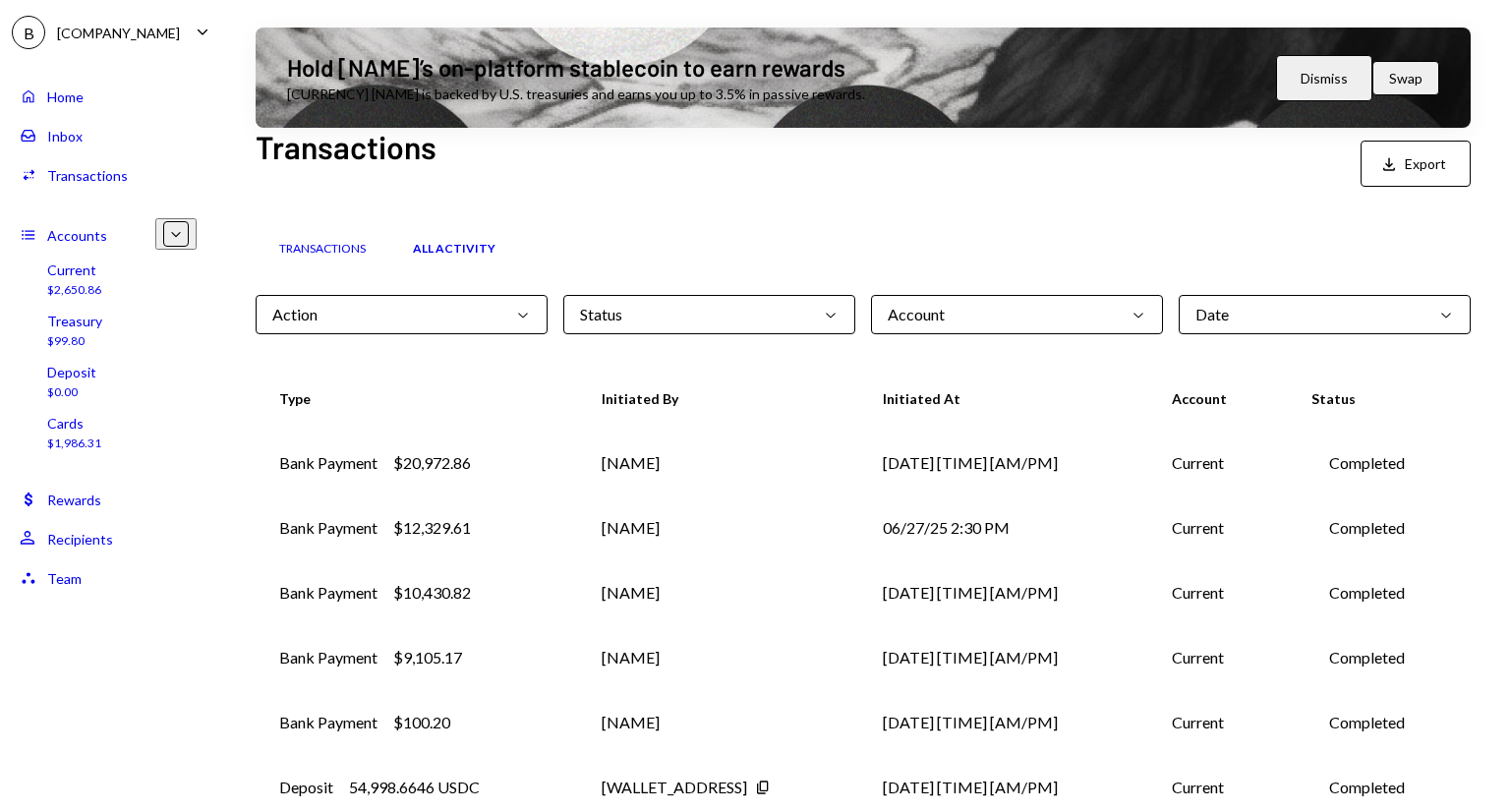click on "Current $2,650.86" at bounding box center [108, 280] 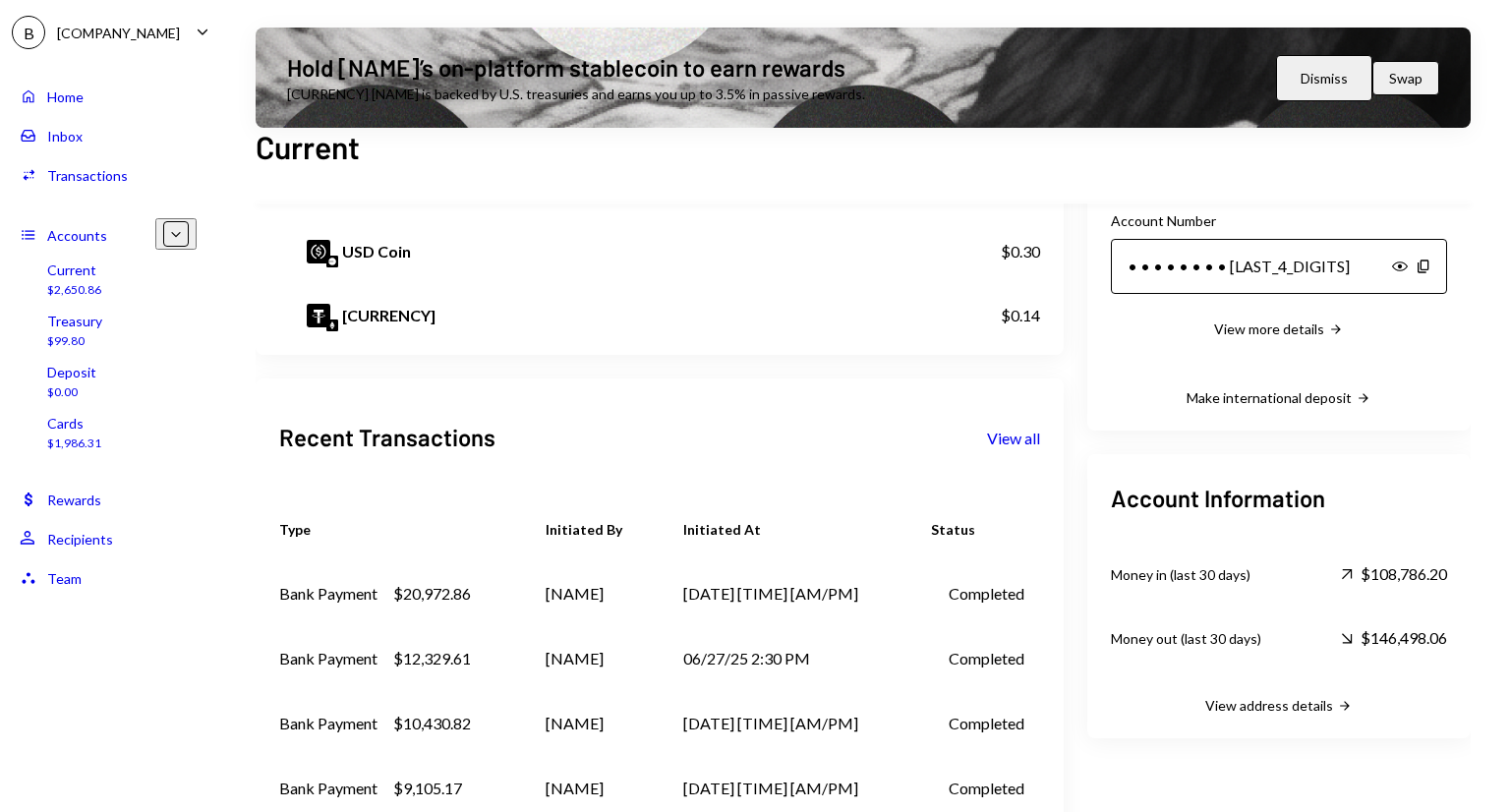 scroll, scrollTop: 338, scrollLeft: 0, axis: vertical 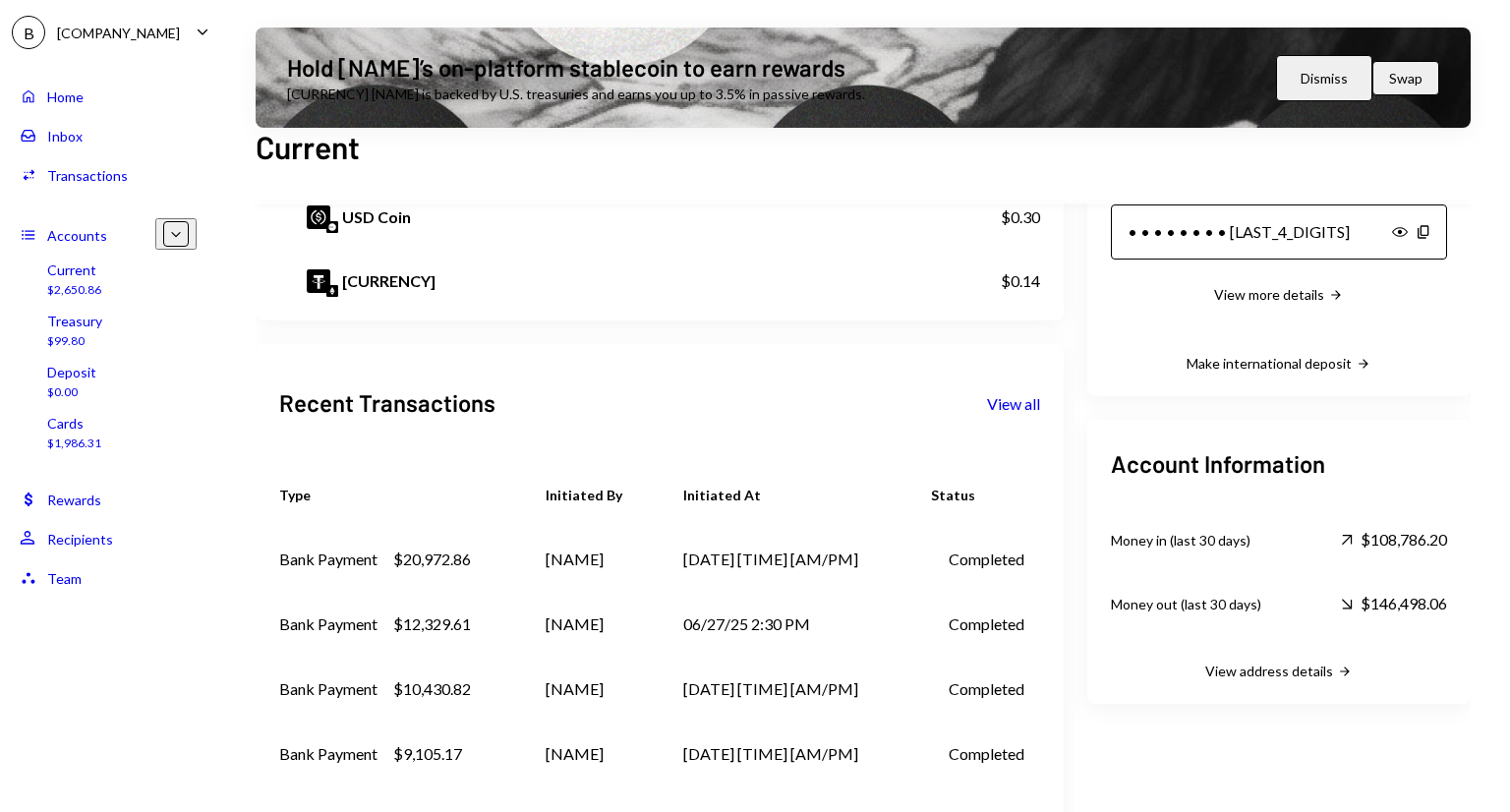 click on "Recent Transactions View all" at bounding box center (660, 403) 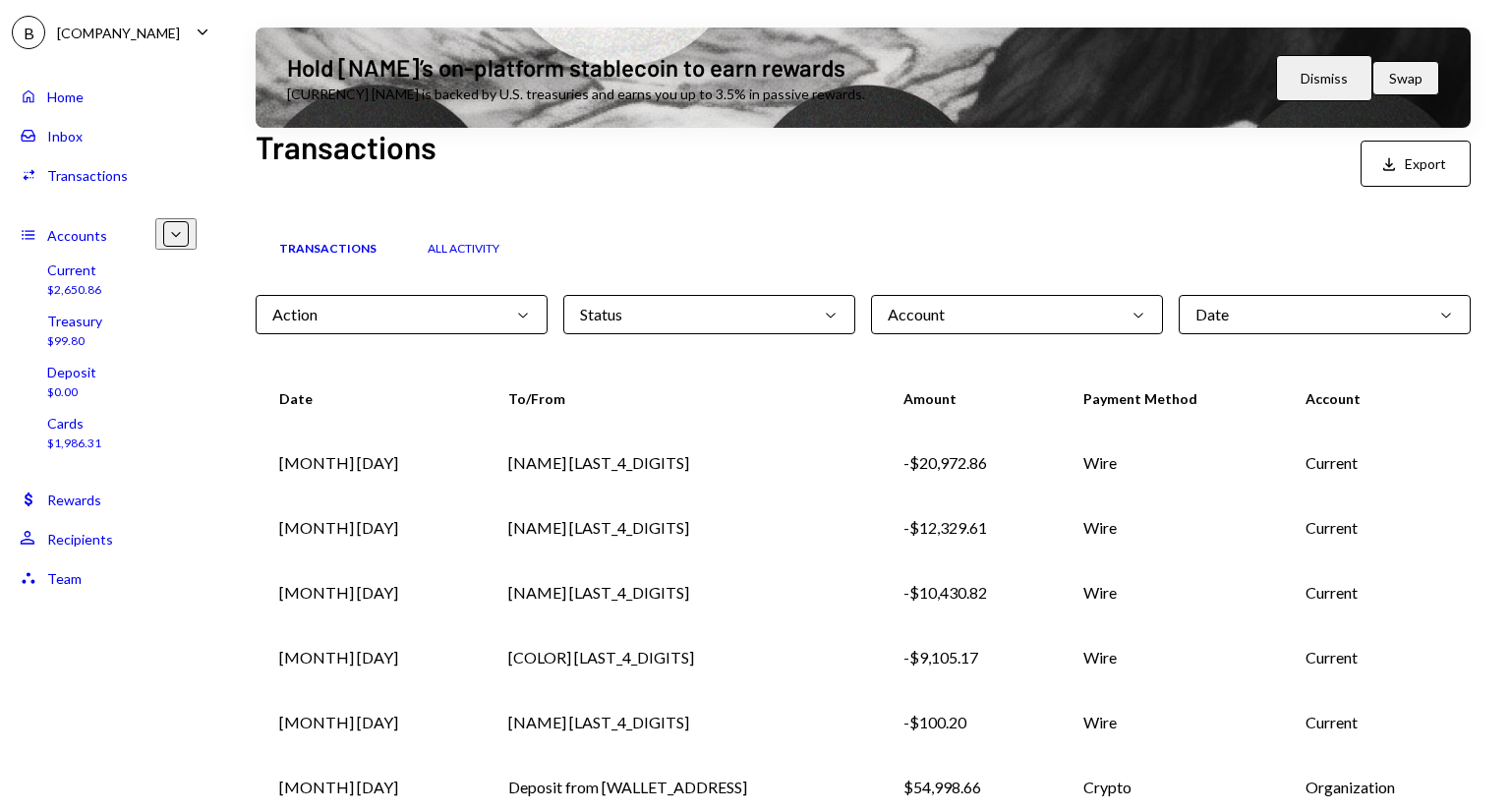 click on "Action Chevron Down" at bounding box center (401, 315) 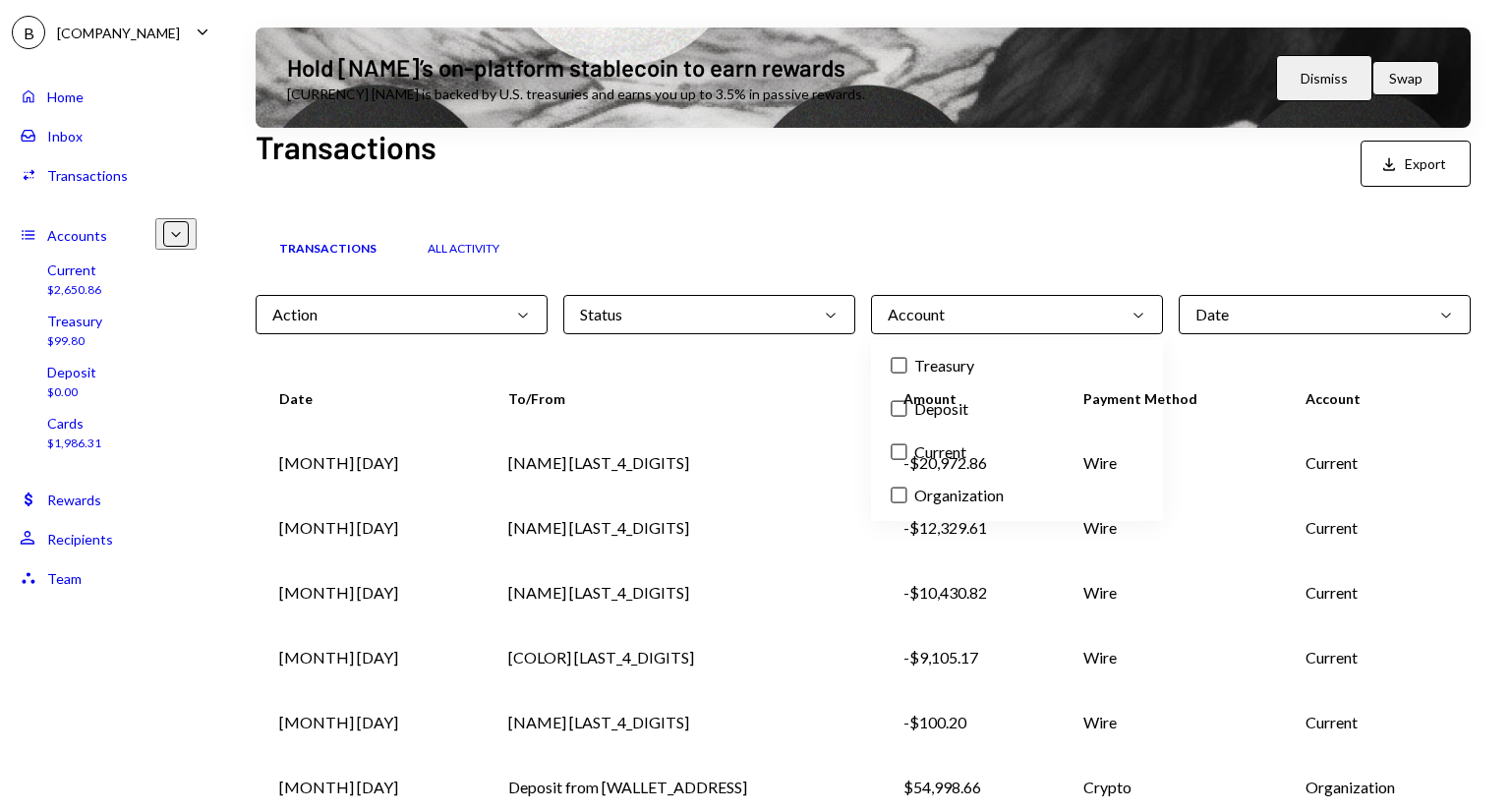 click on "Current" at bounding box center (899, 452) 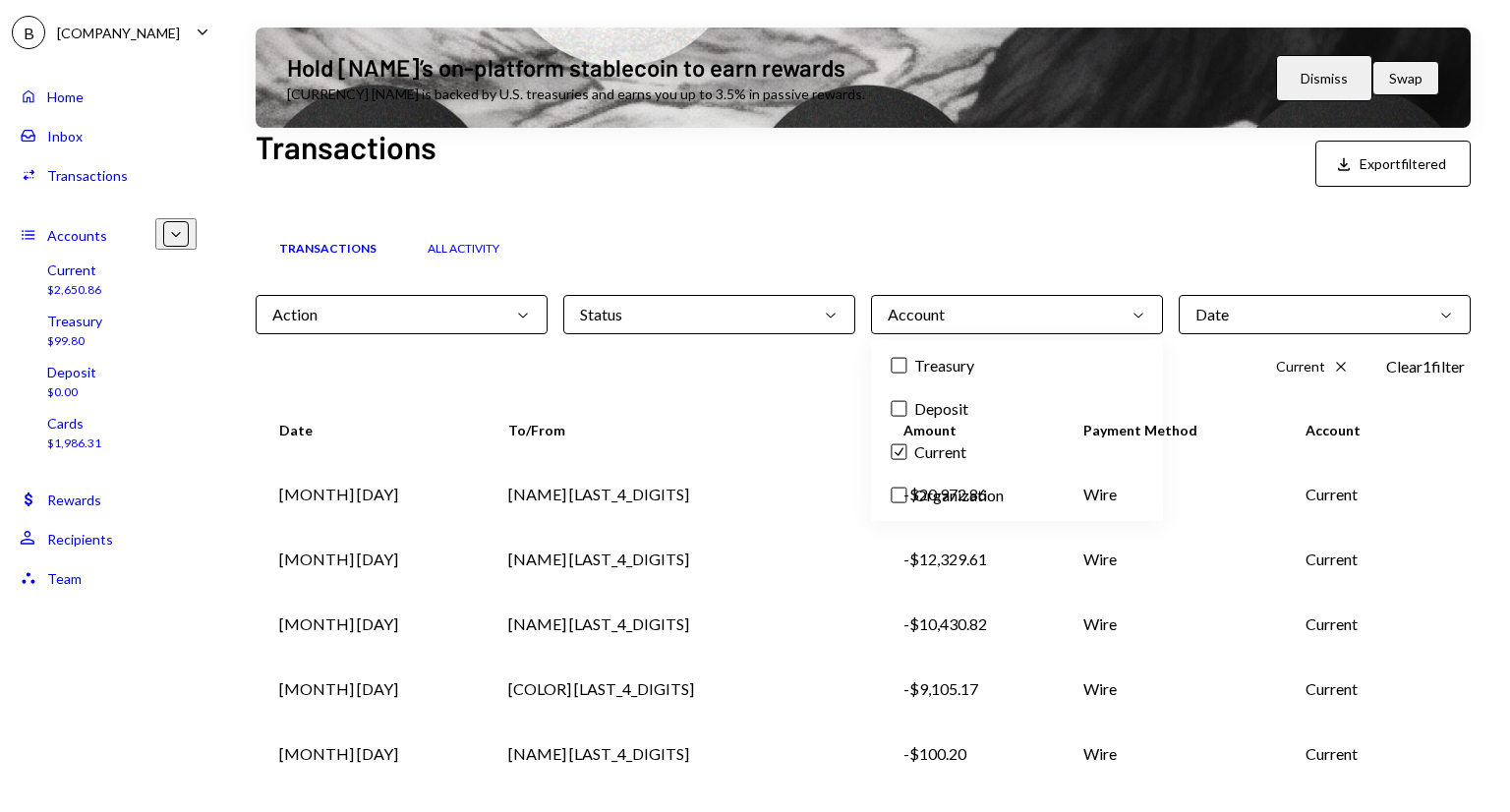 click on "Transactions Download Export  filtered" at bounding box center (863, 165) 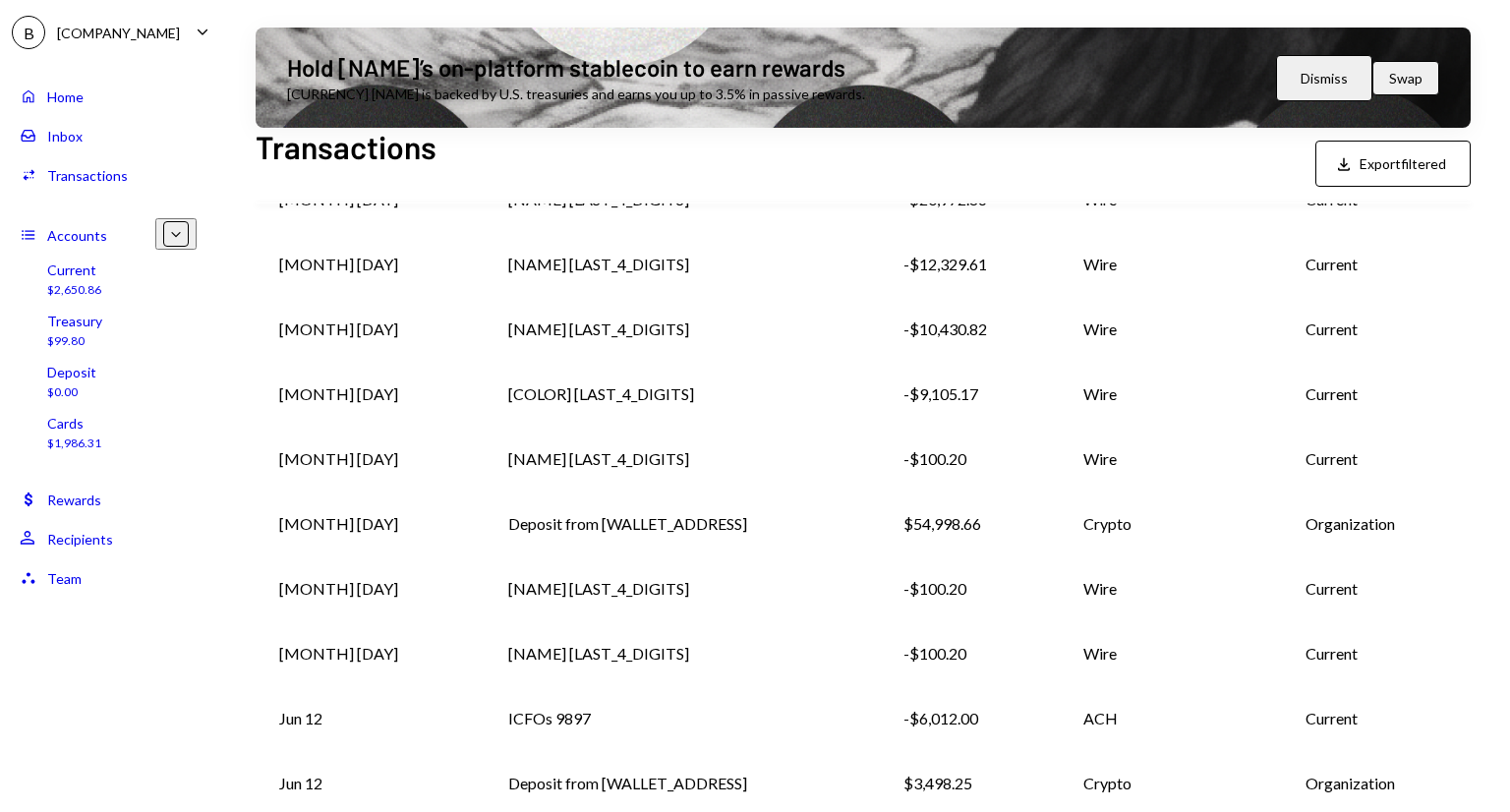 scroll, scrollTop: 338, scrollLeft: 0, axis: vertical 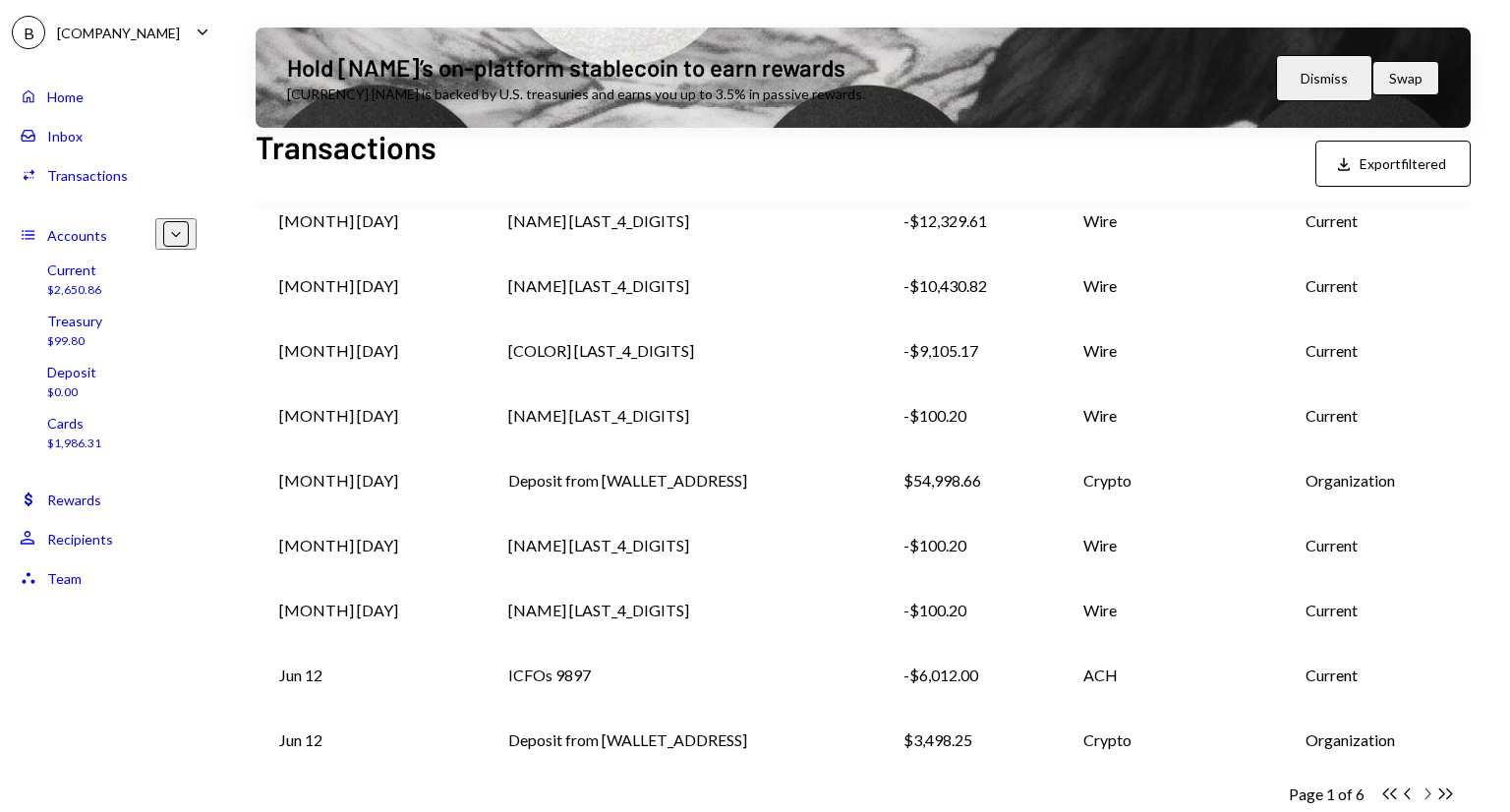 click at bounding box center (1390, 793) 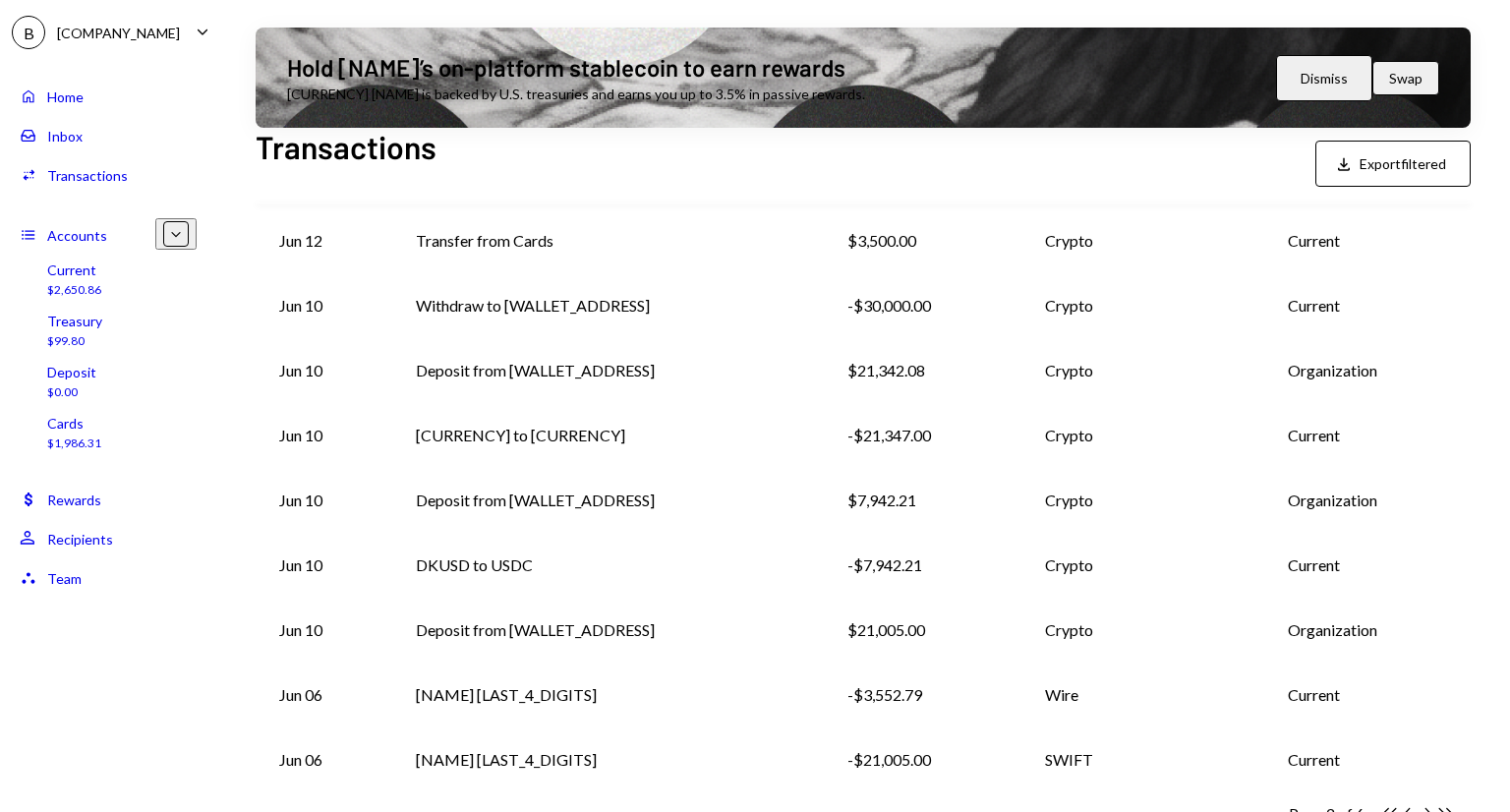 scroll, scrollTop: 338, scrollLeft: 0, axis: vertical 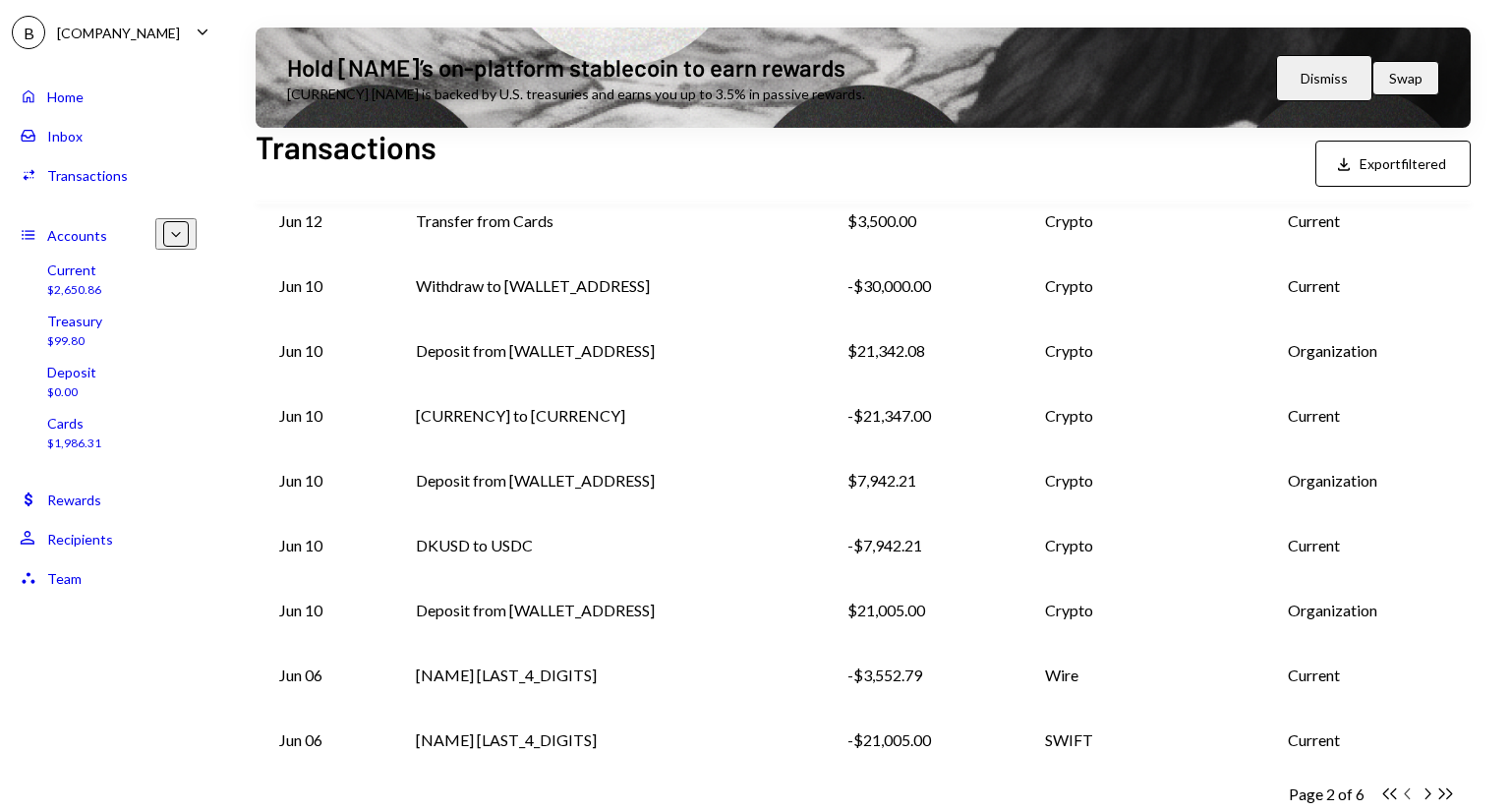 click on "Chevron Left" at bounding box center (1389, 793) 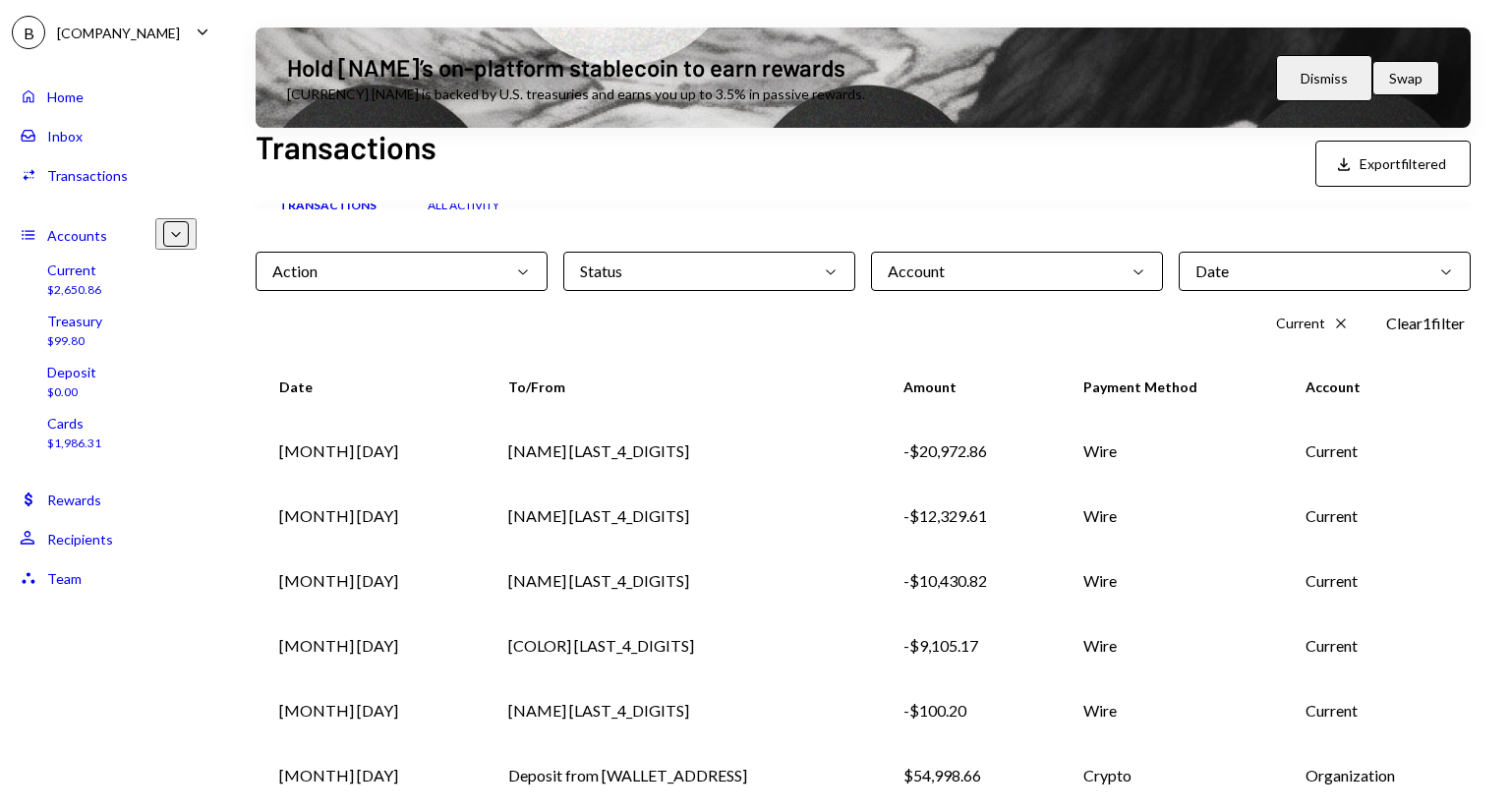 scroll, scrollTop: 338, scrollLeft: 0, axis: vertical 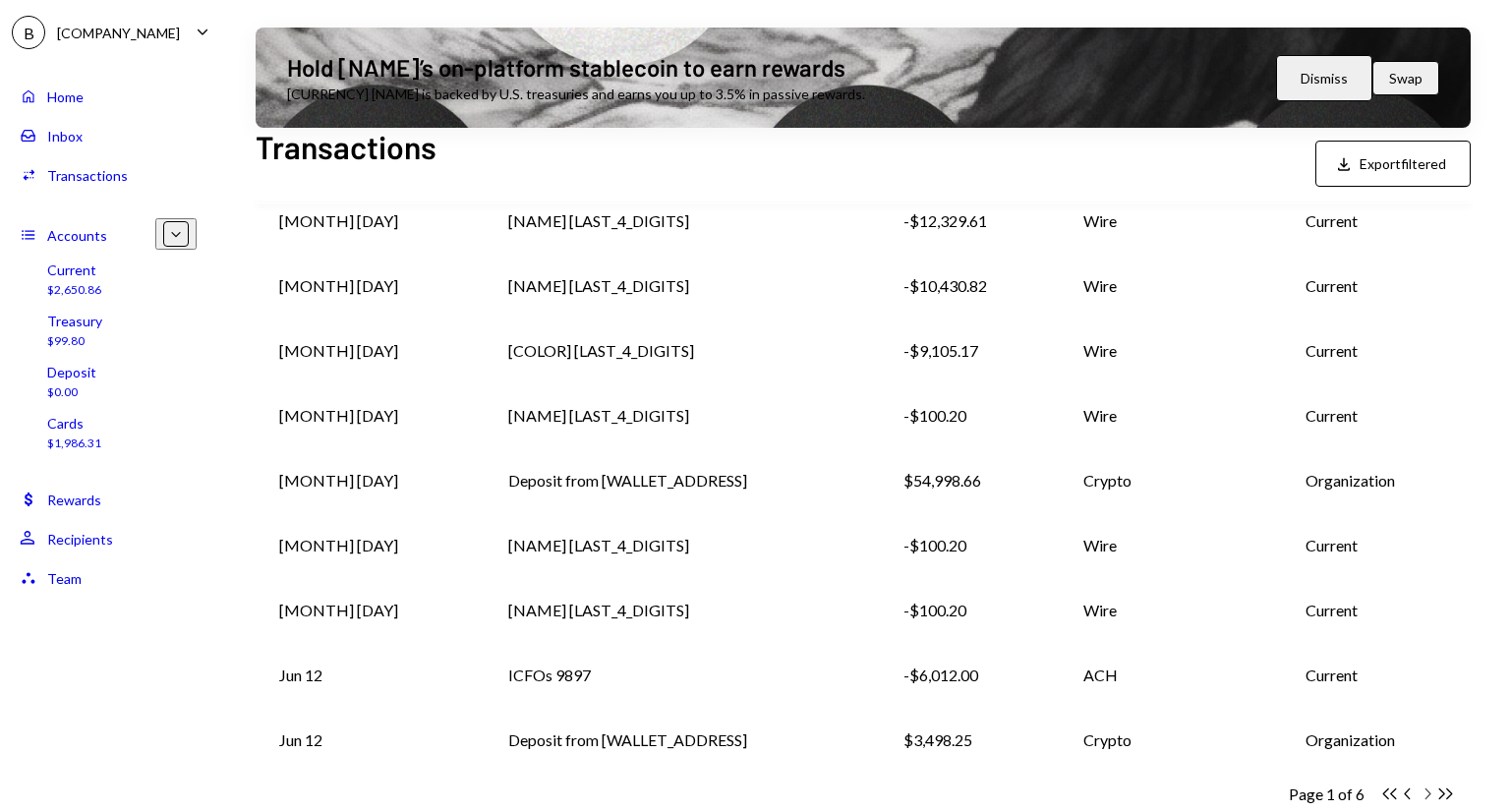 click on "Chevron Right" at bounding box center [1389, 793] 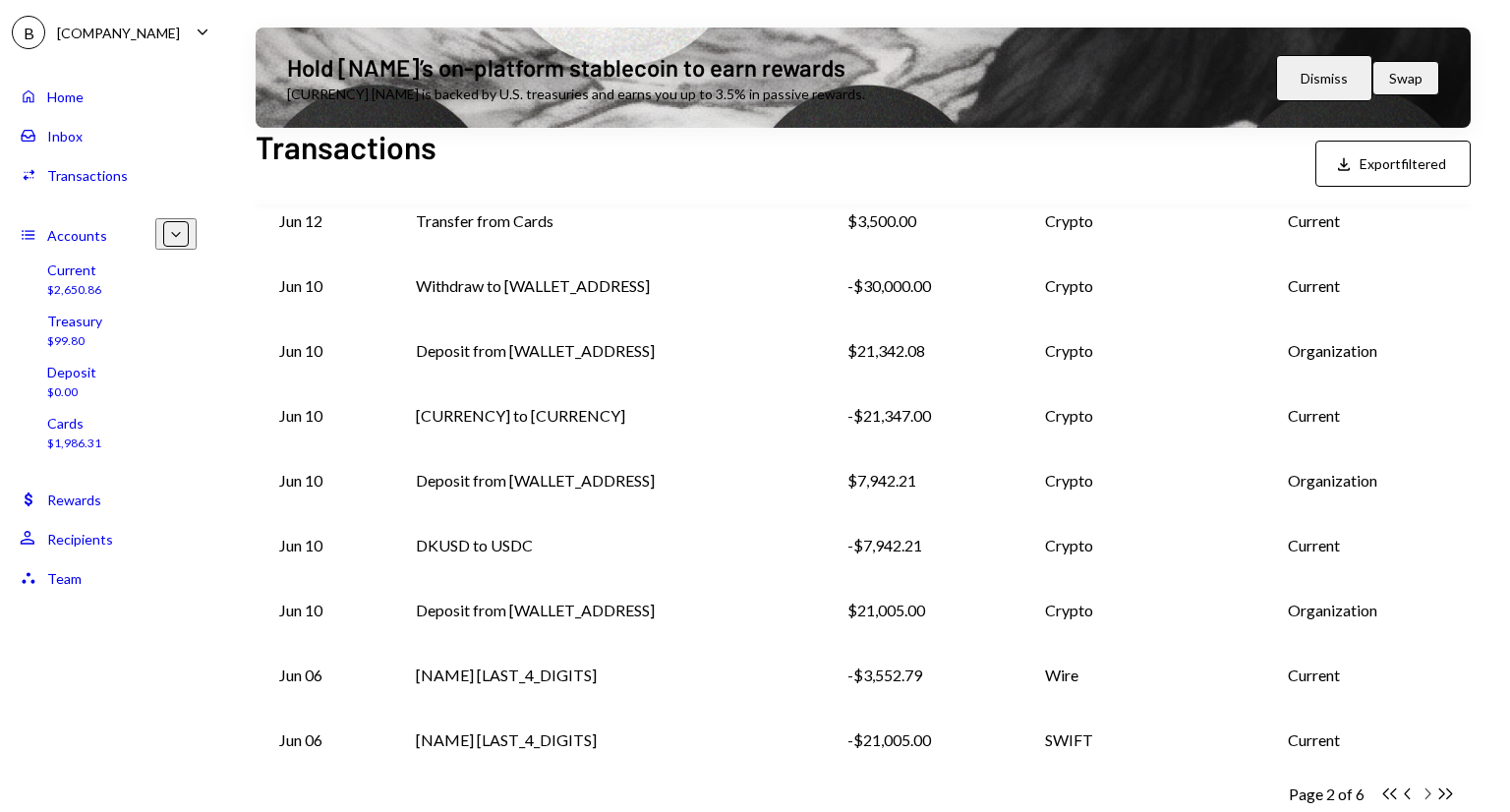 click on "Chevron Right" at bounding box center [1389, 793] 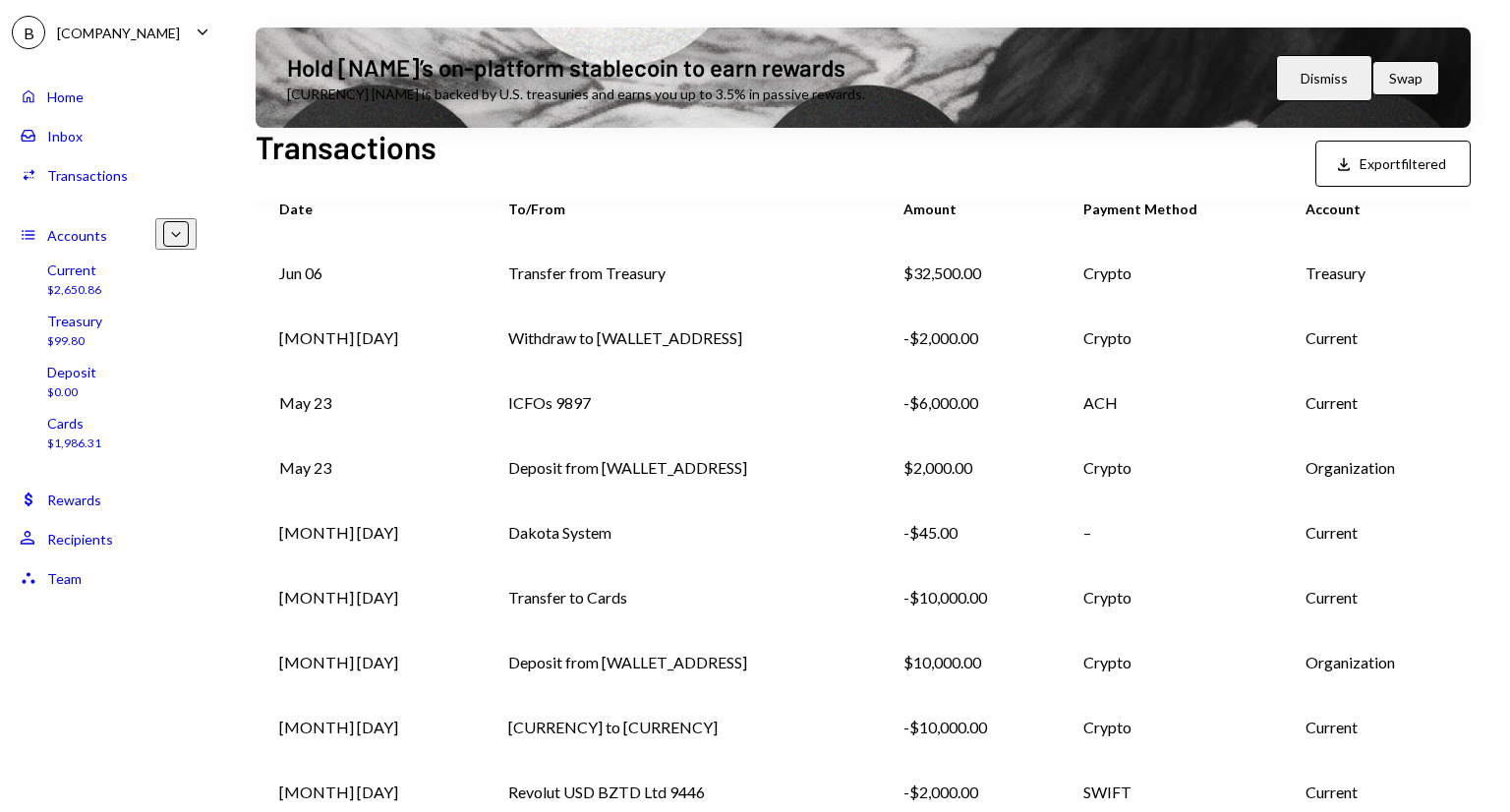 scroll, scrollTop: 338, scrollLeft: 0, axis: vertical 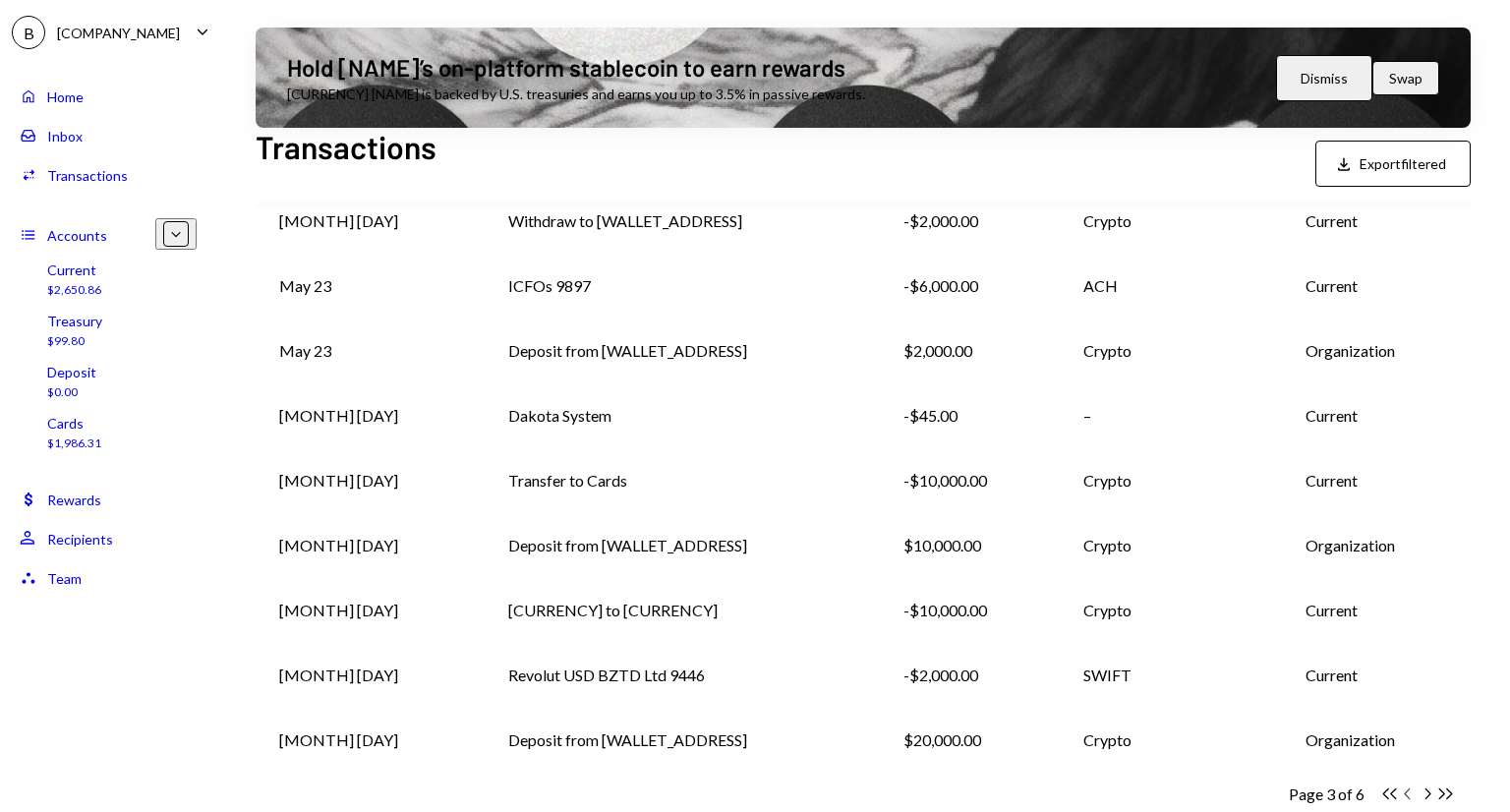 click on "Chevron Left" at bounding box center (1389, 793) 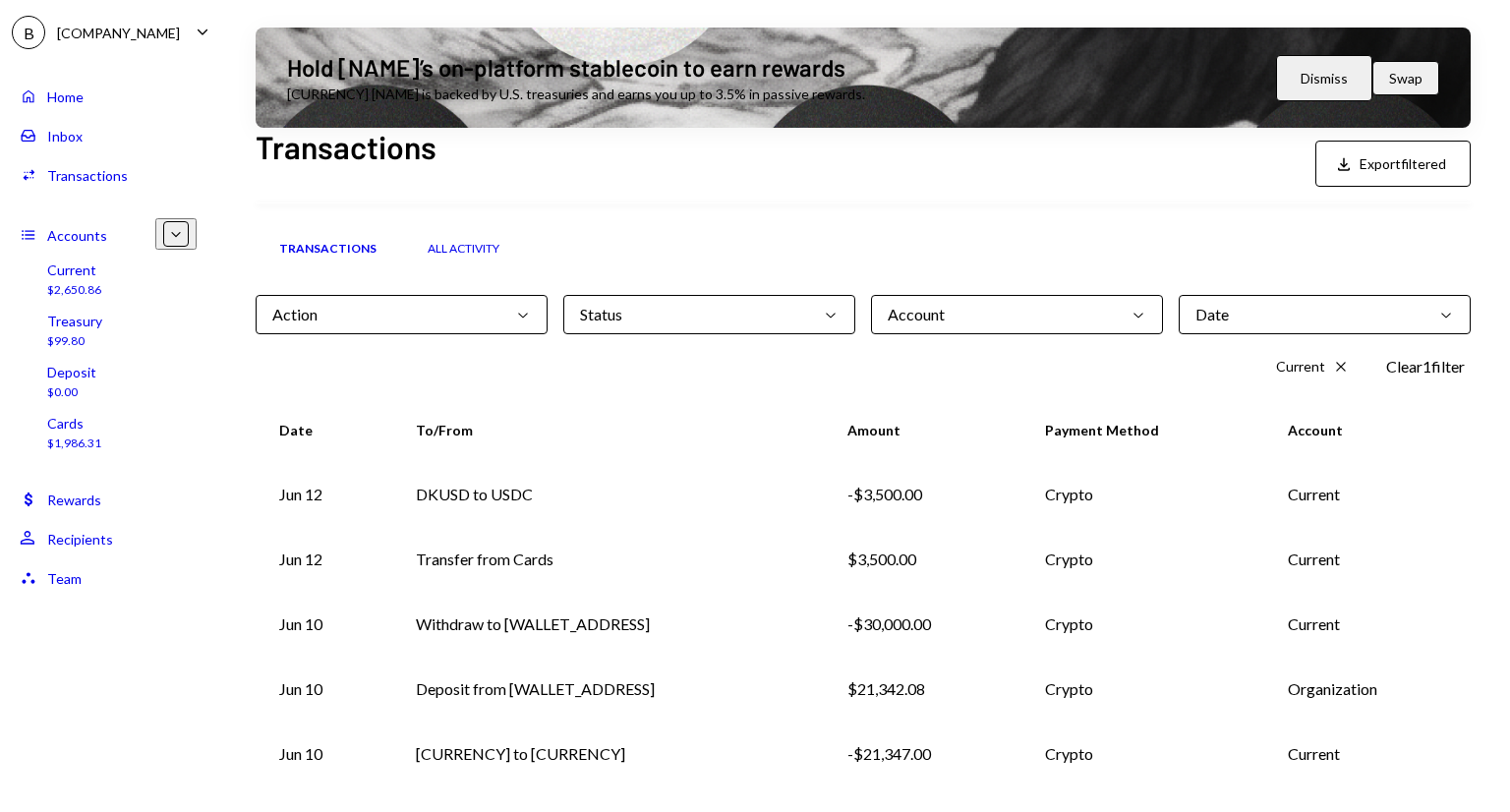scroll, scrollTop: 338, scrollLeft: 0, axis: vertical 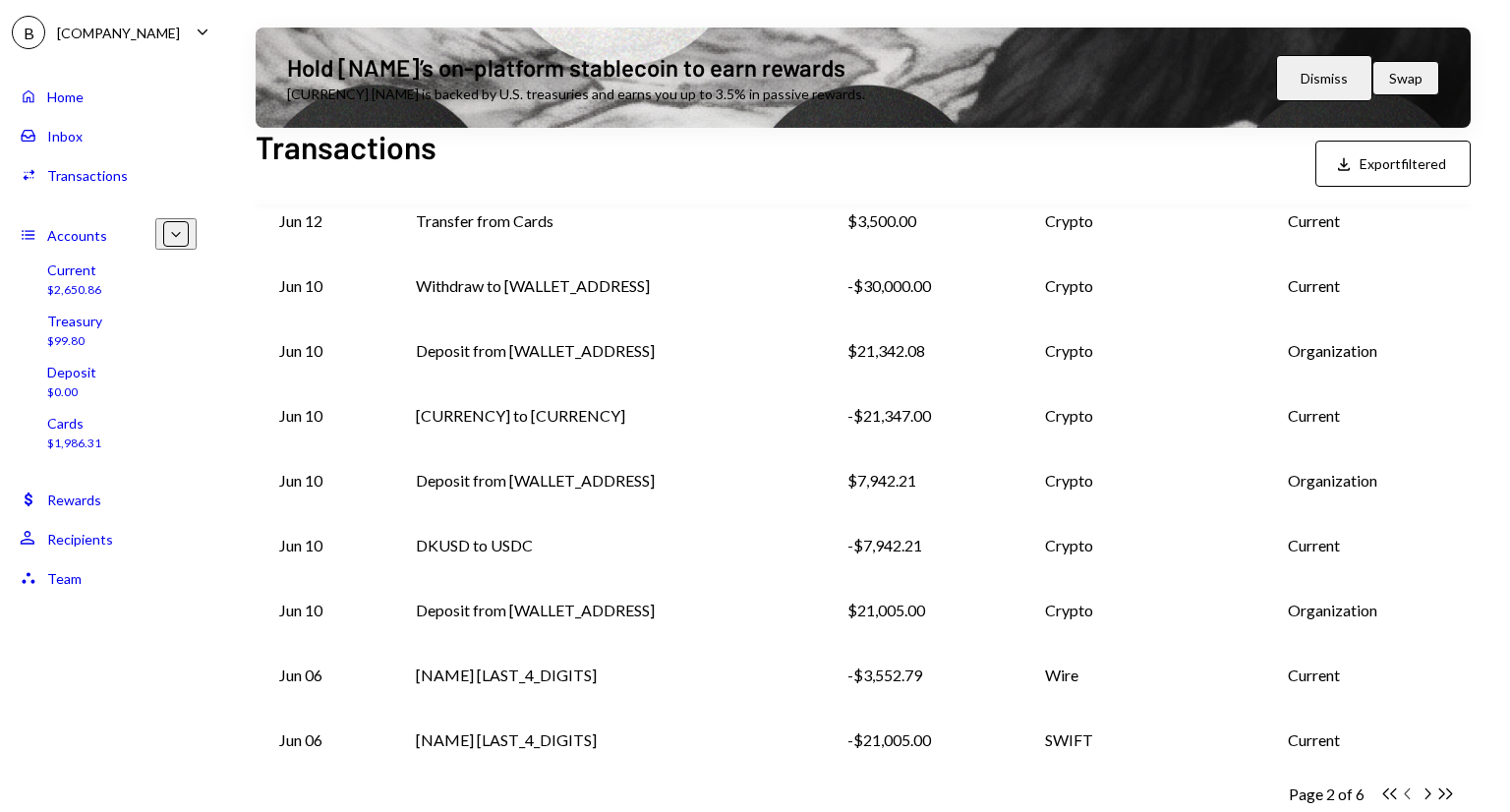 click on "Chevron Left" at bounding box center (1389, 793) 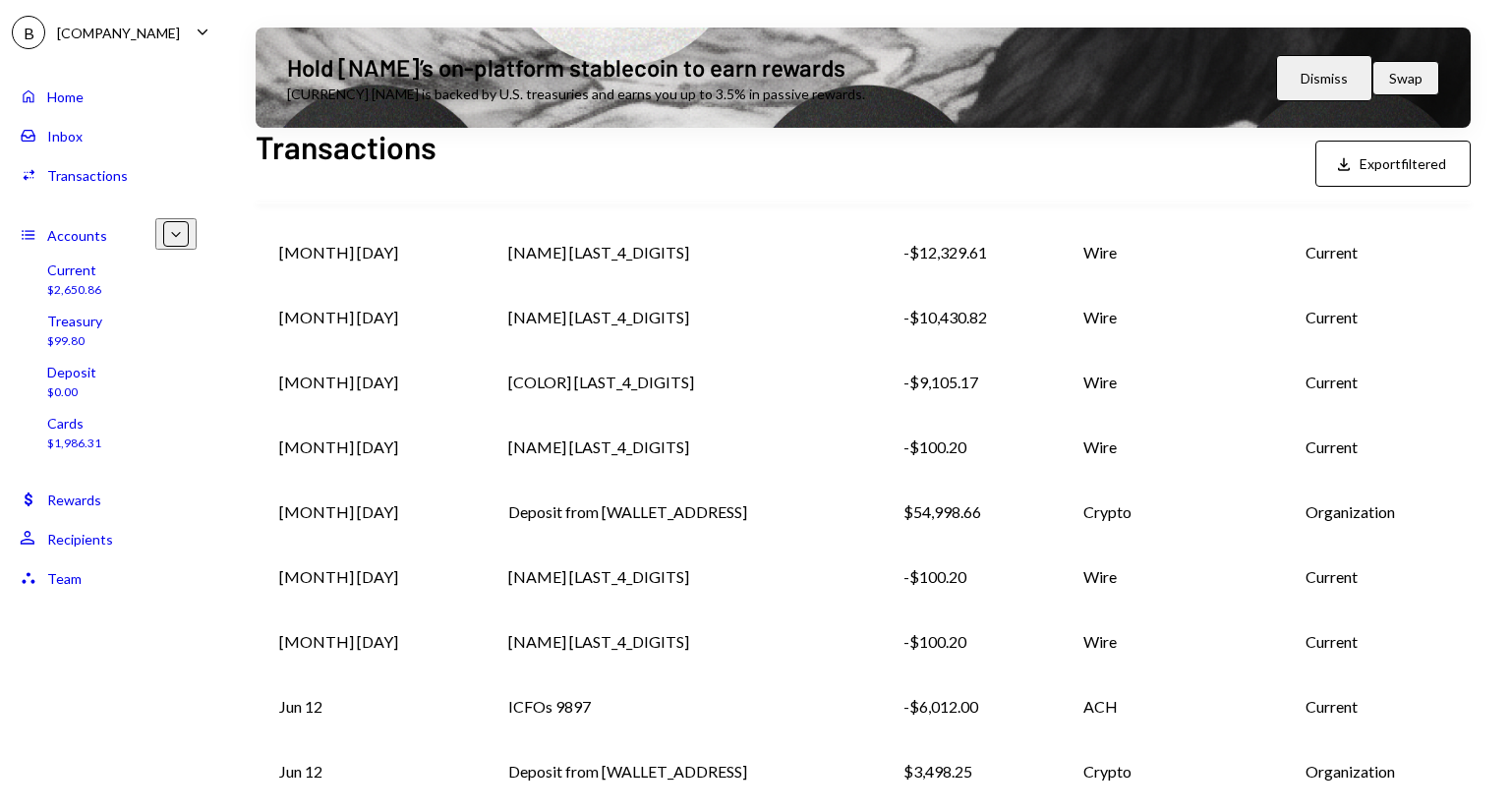 scroll, scrollTop: 338, scrollLeft: 0, axis: vertical 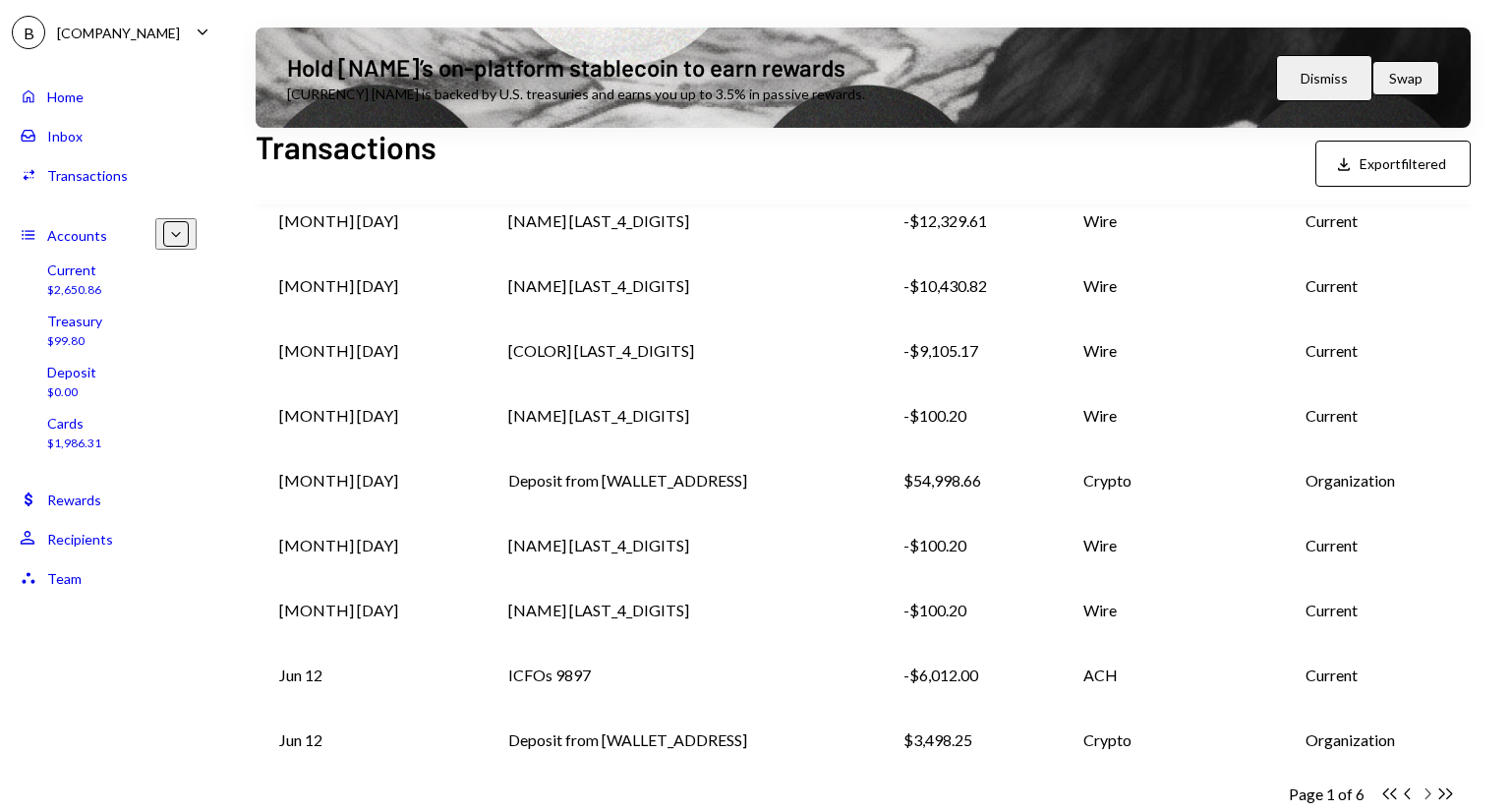 click at bounding box center (1390, 793) 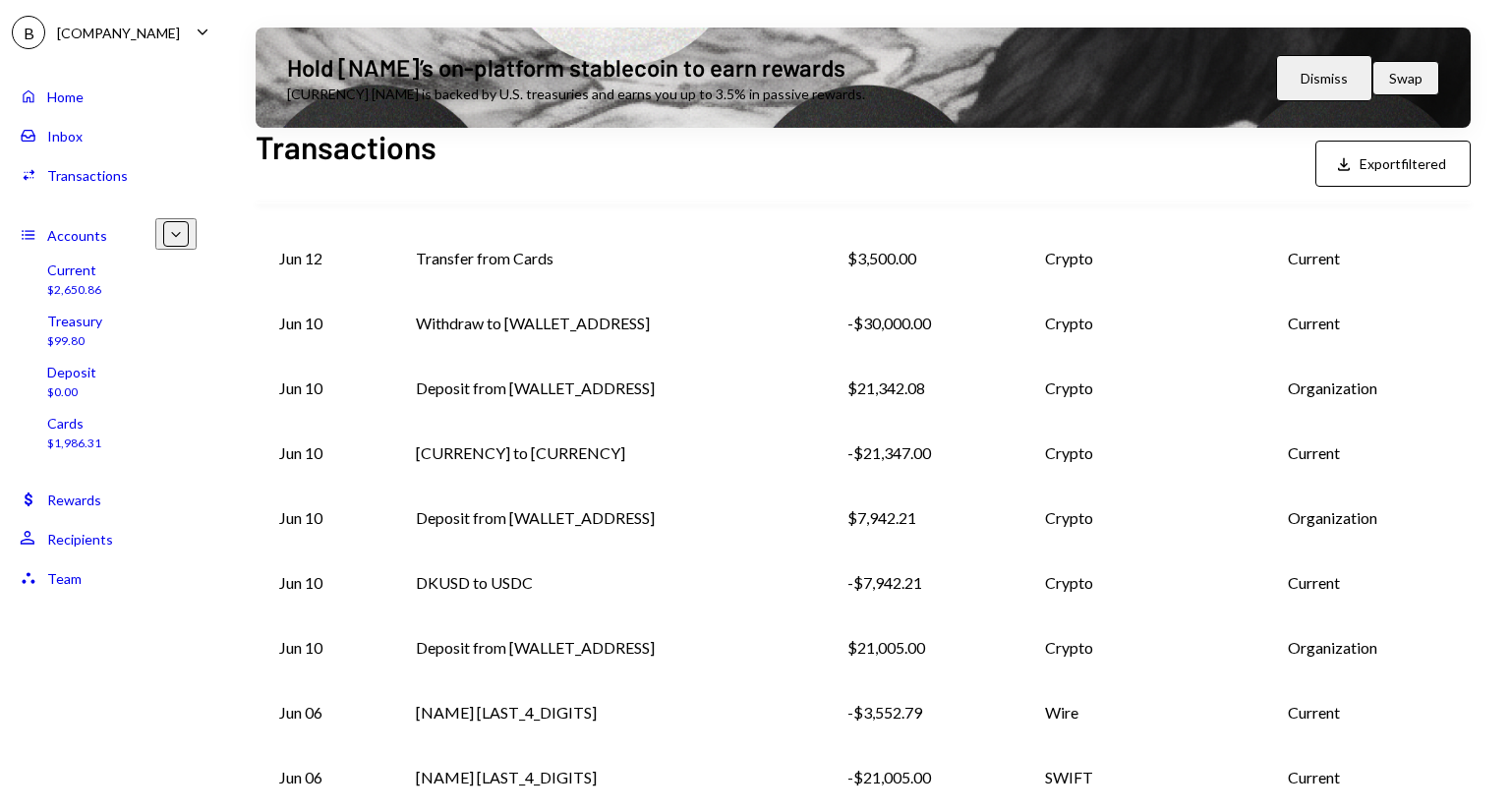 scroll, scrollTop: 338, scrollLeft: 0, axis: vertical 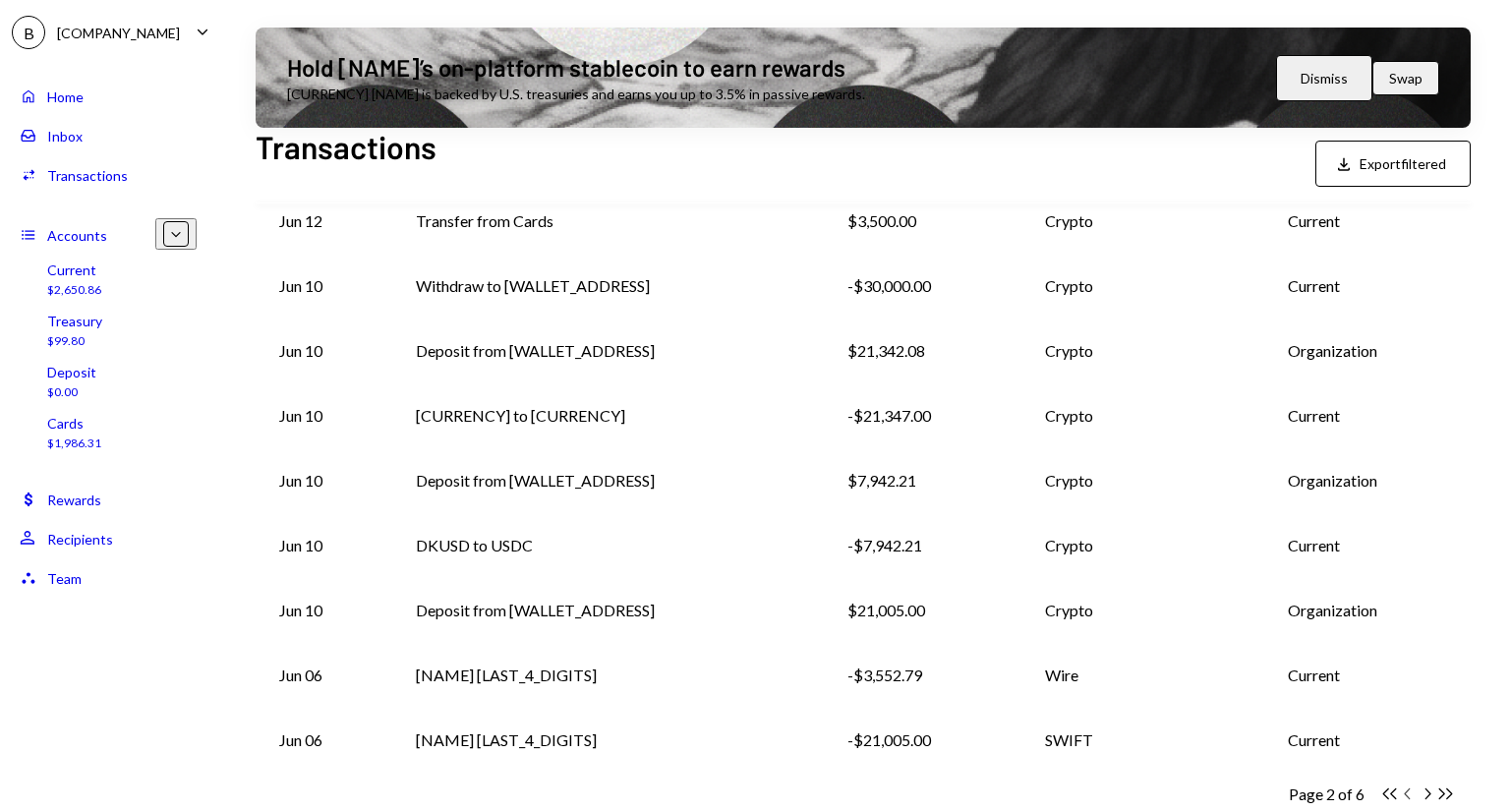 click at bounding box center (1390, 793) 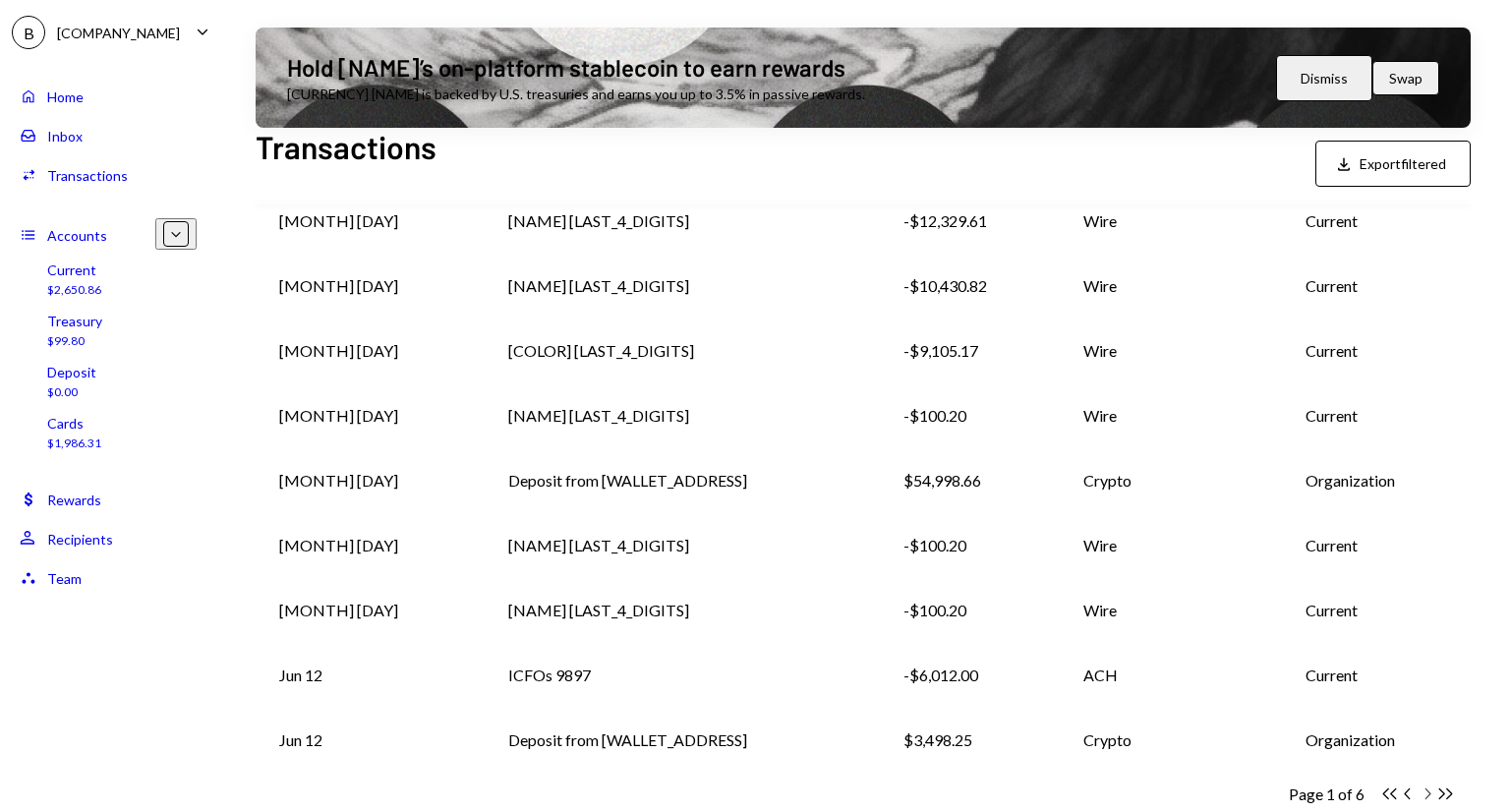 click on "Chevron Right" at bounding box center (1389, 793) 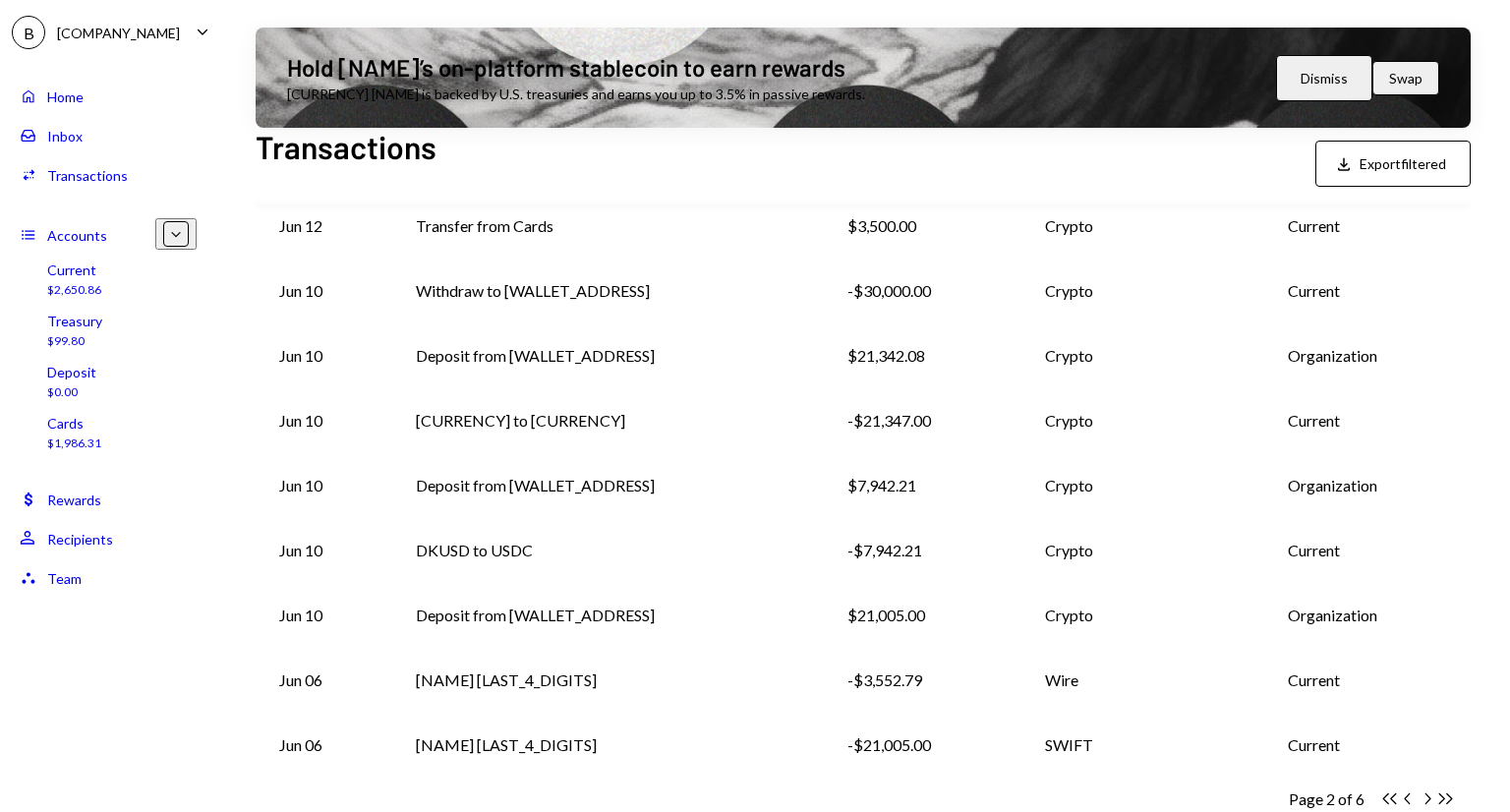 scroll, scrollTop: 338, scrollLeft: 0, axis: vertical 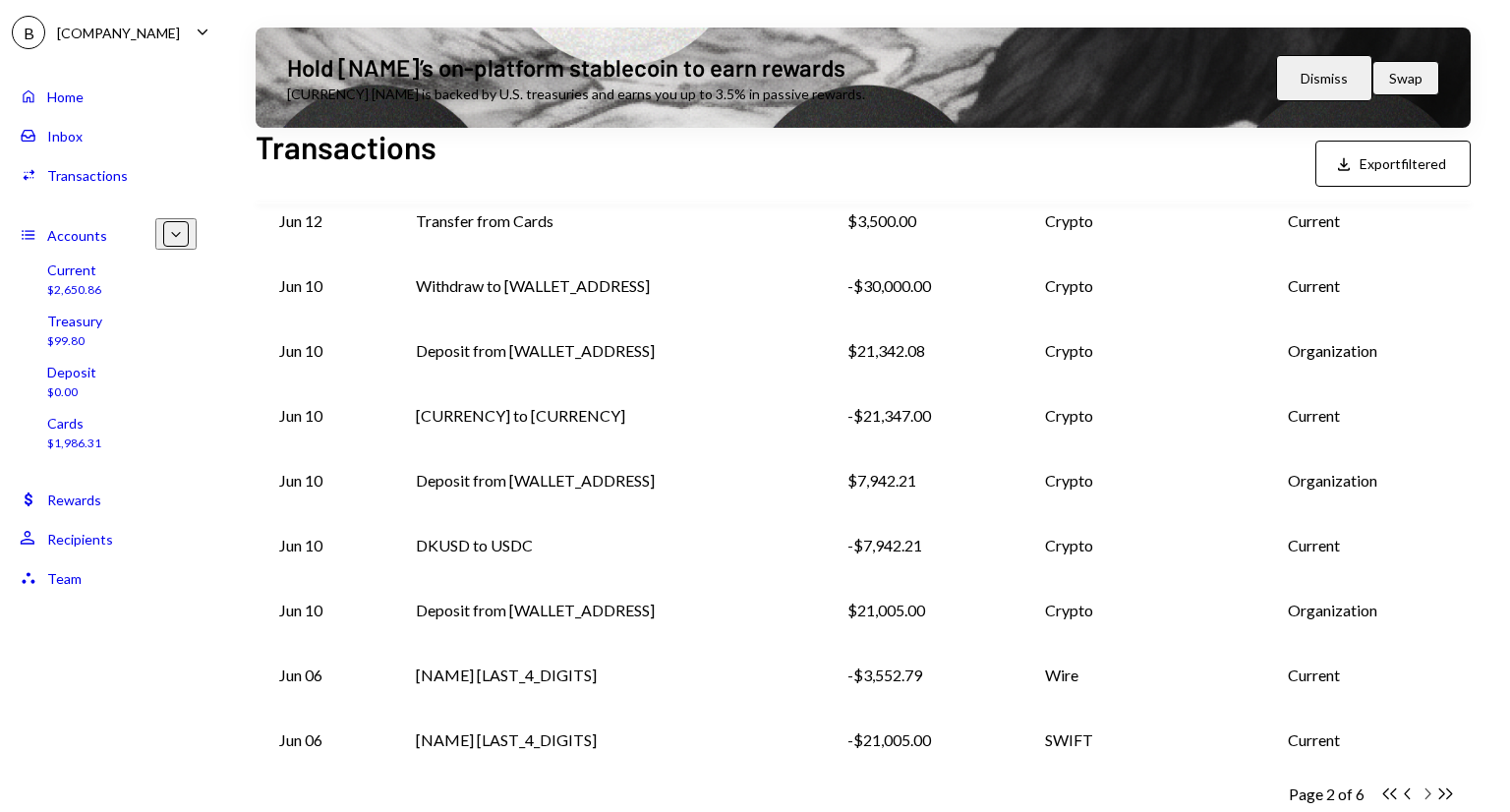 click on "Chevron Right" at bounding box center [1389, 793] 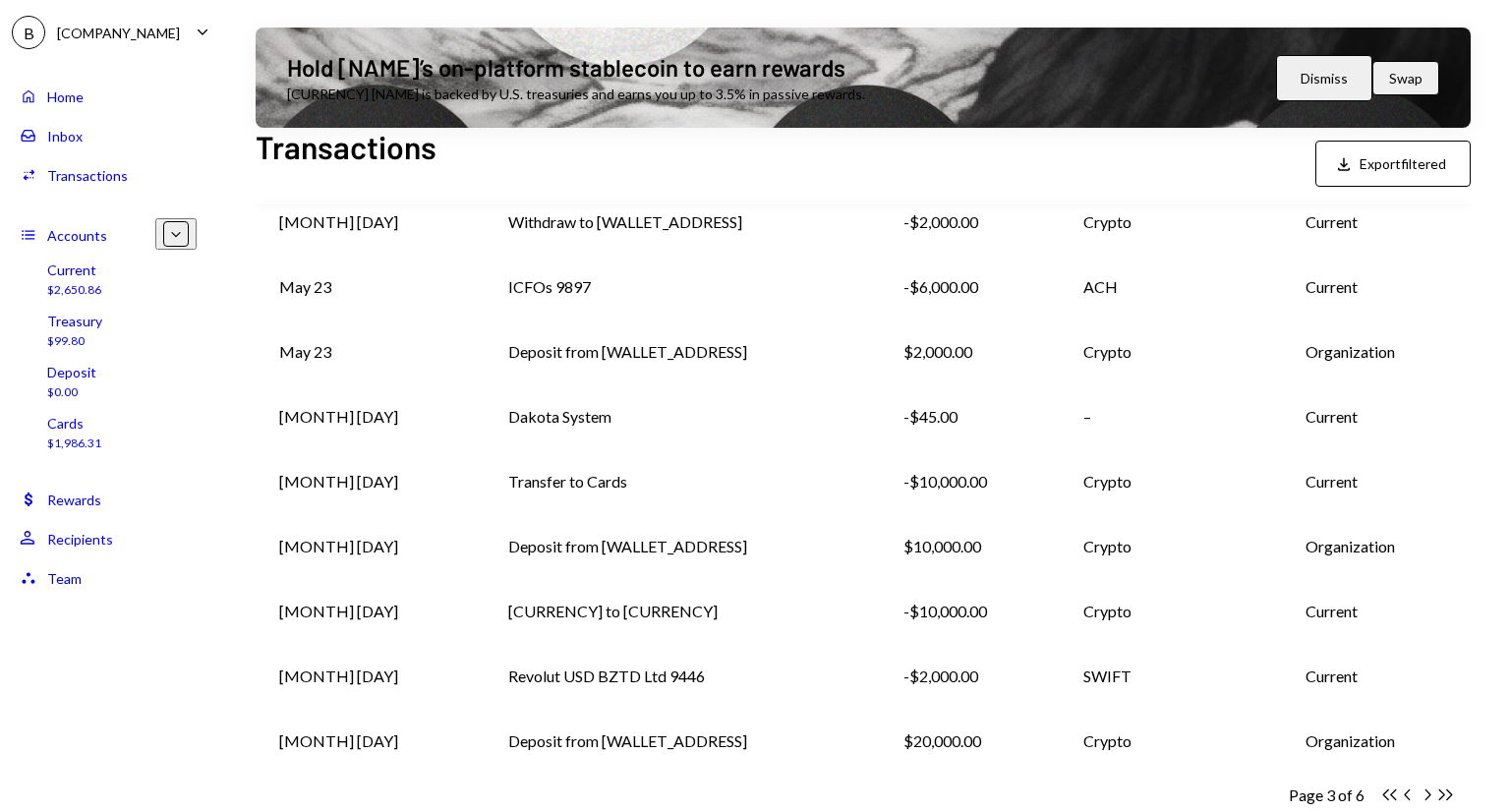 scroll, scrollTop: 338, scrollLeft: 0, axis: vertical 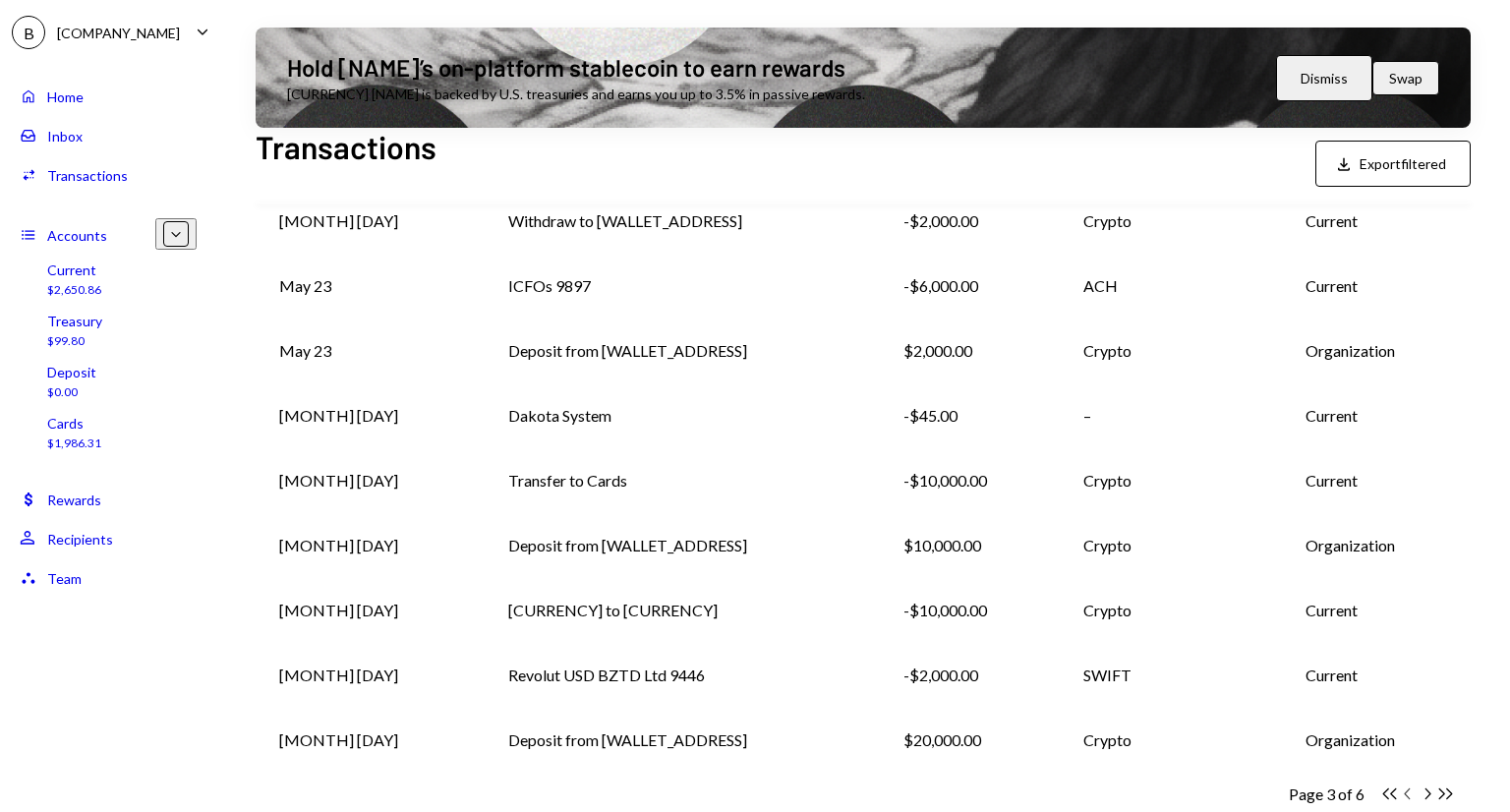 click on "Chevron Left" at bounding box center (1389, 793) 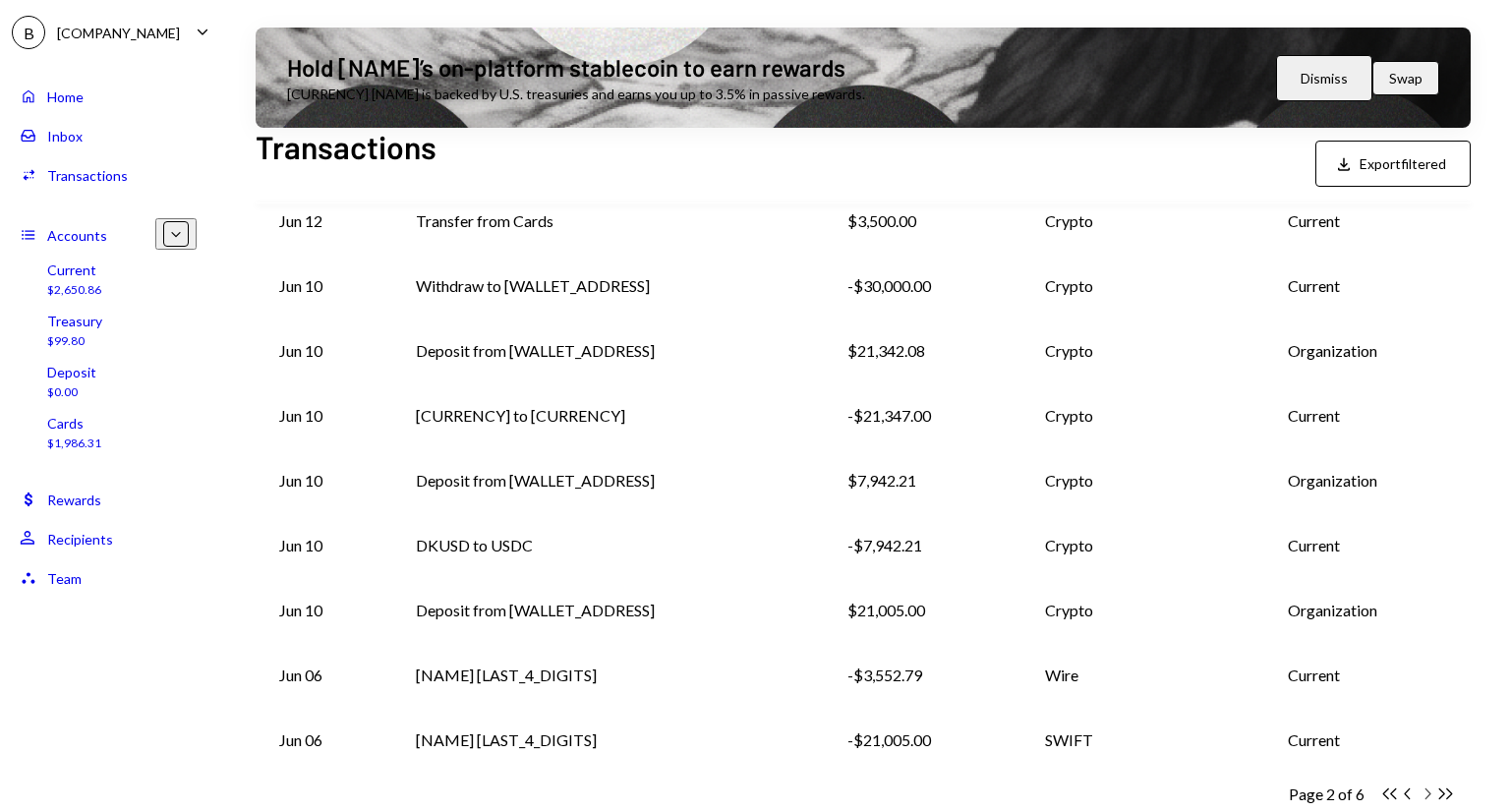 click on "Chevron Right" at bounding box center (1389, 793) 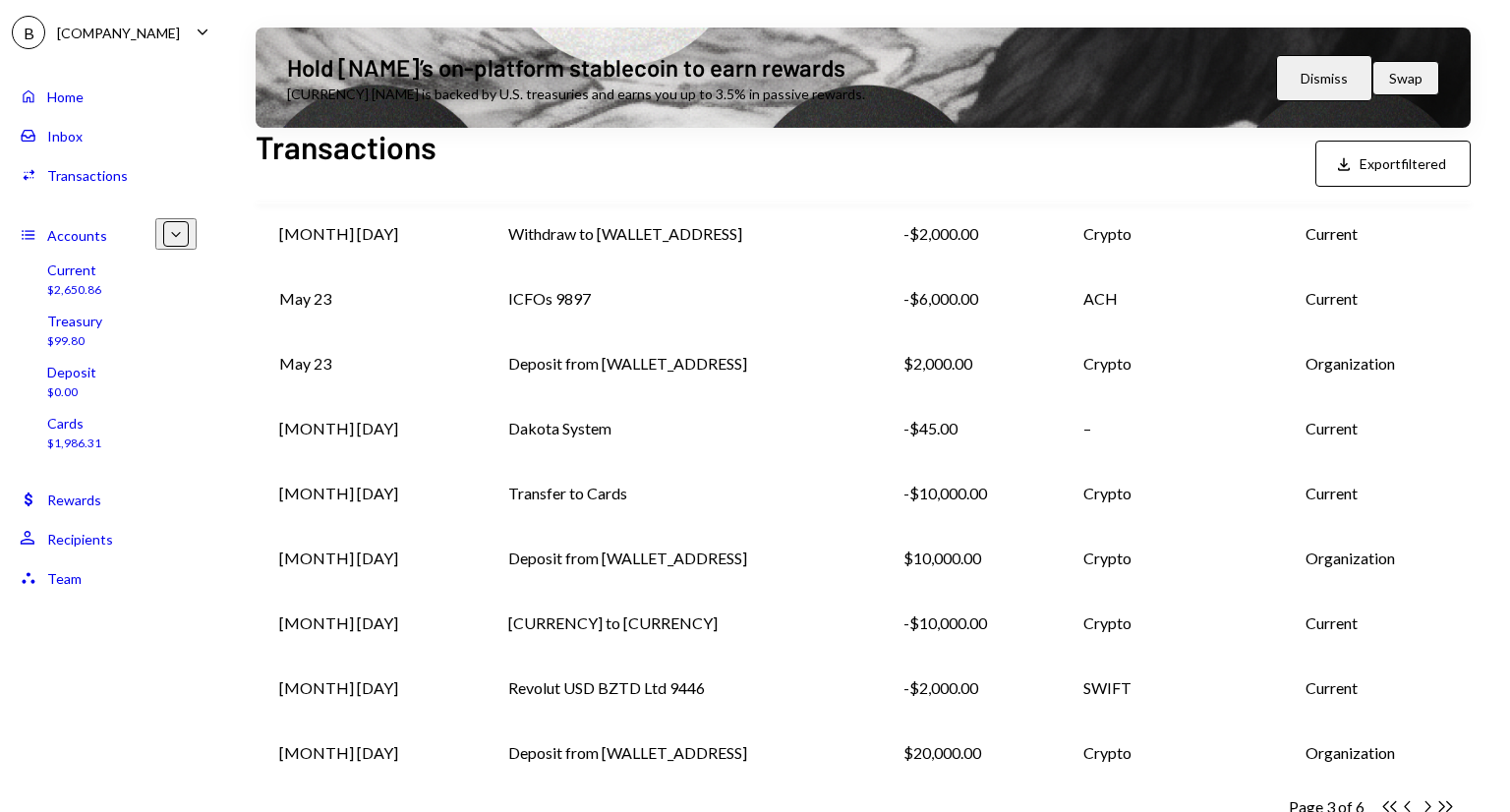 scroll, scrollTop: 338, scrollLeft: 0, axis: vertical 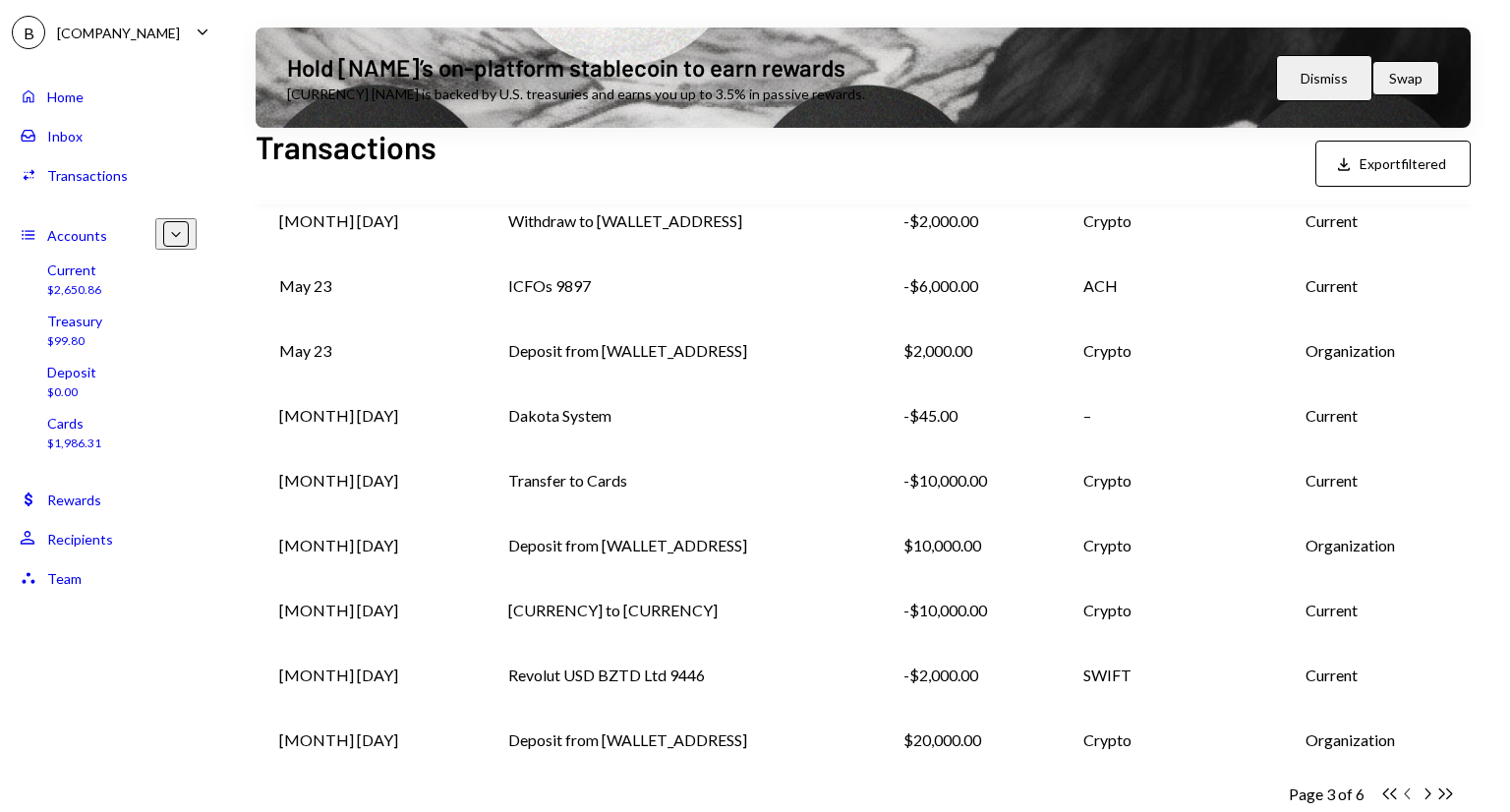 click on "Chevron Left" at bounding box center [1389, 793] 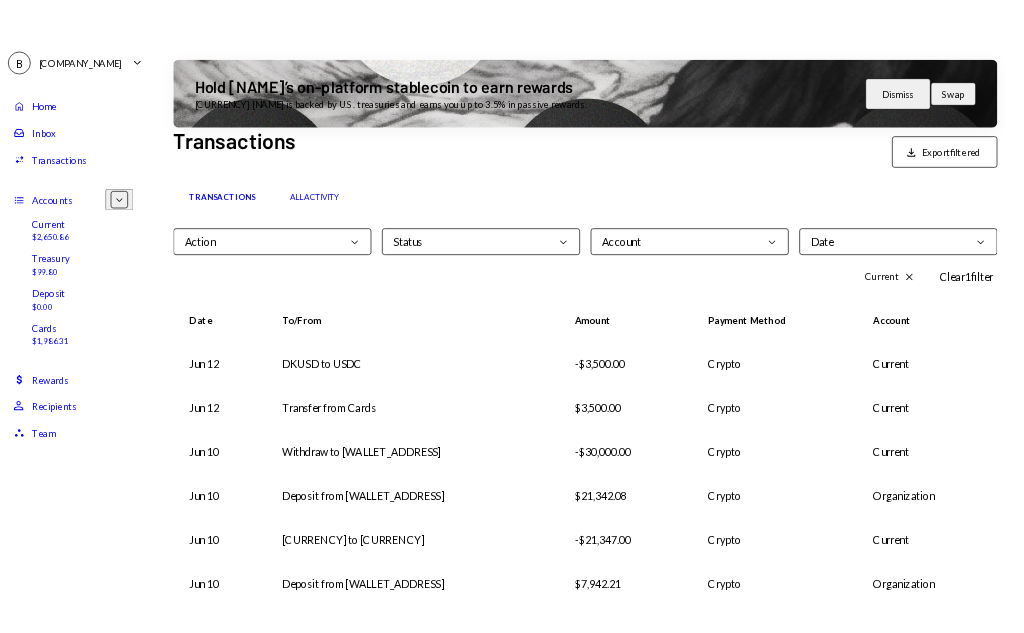 scroll, scrollTop: 0, scrollLeft: 0, axis: both 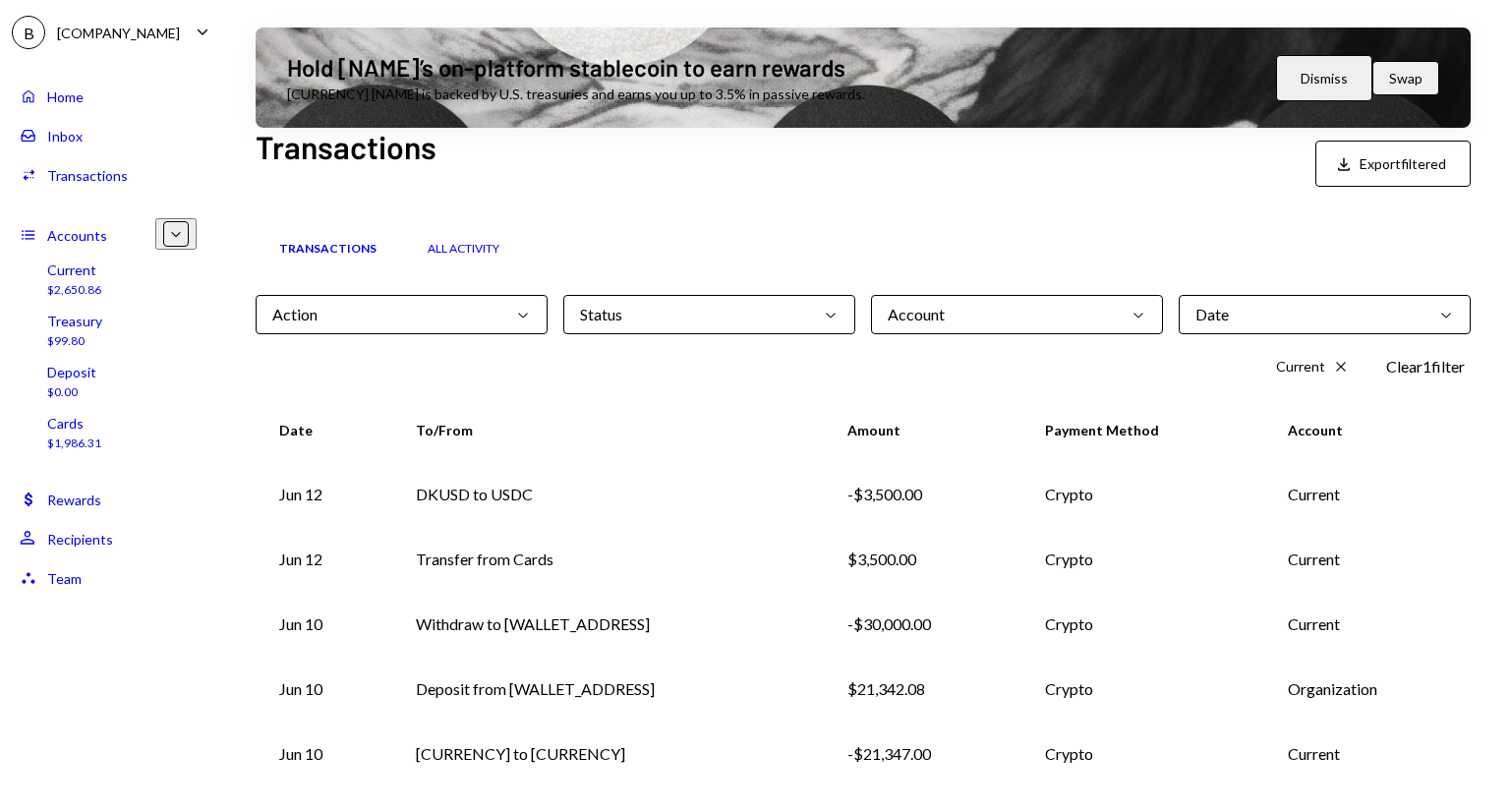 click on "Account Chevron Down" at bounding box center (1016, 315) 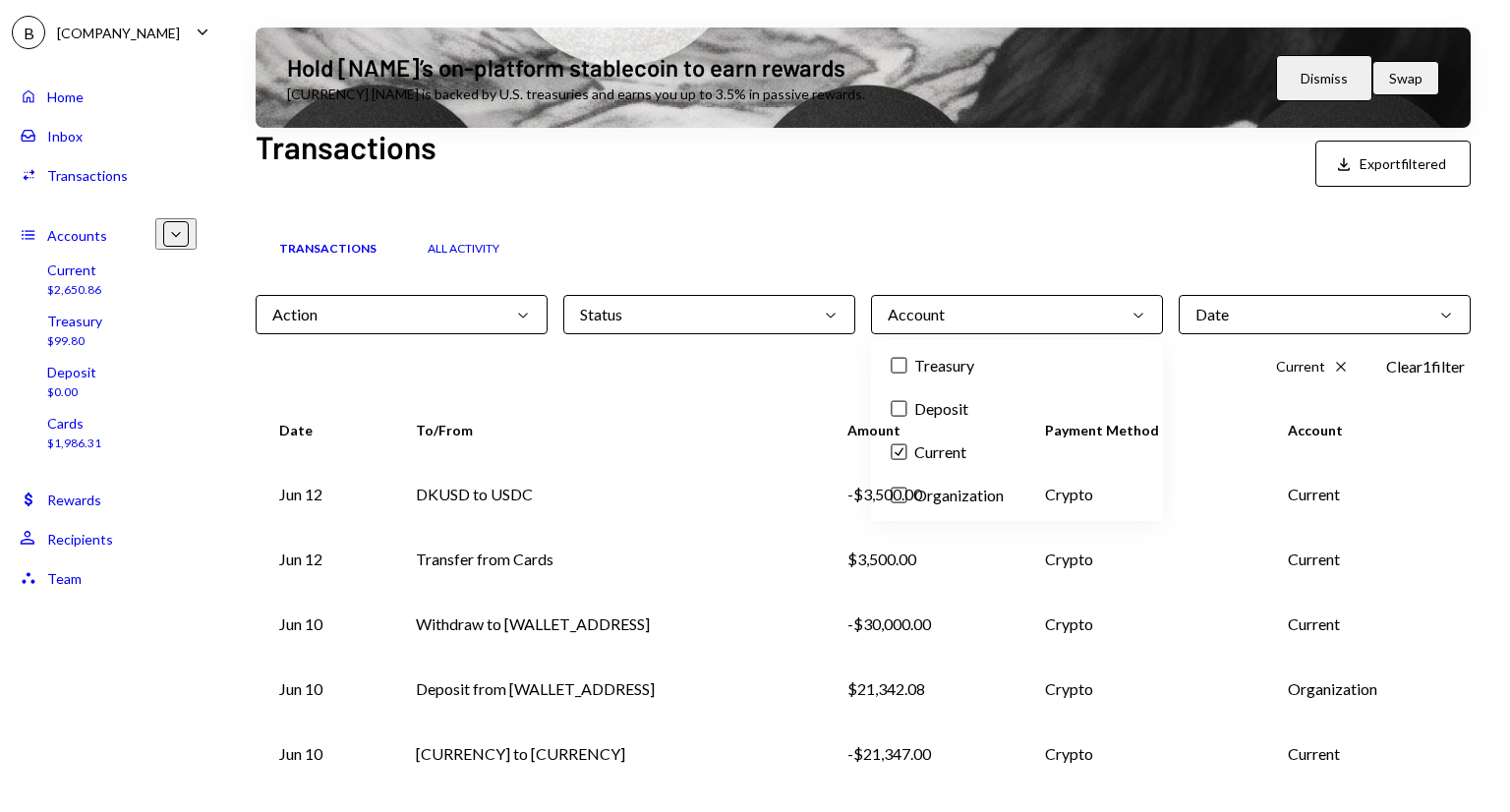 click on "Check Current" at bounding box center (1016, 452) 